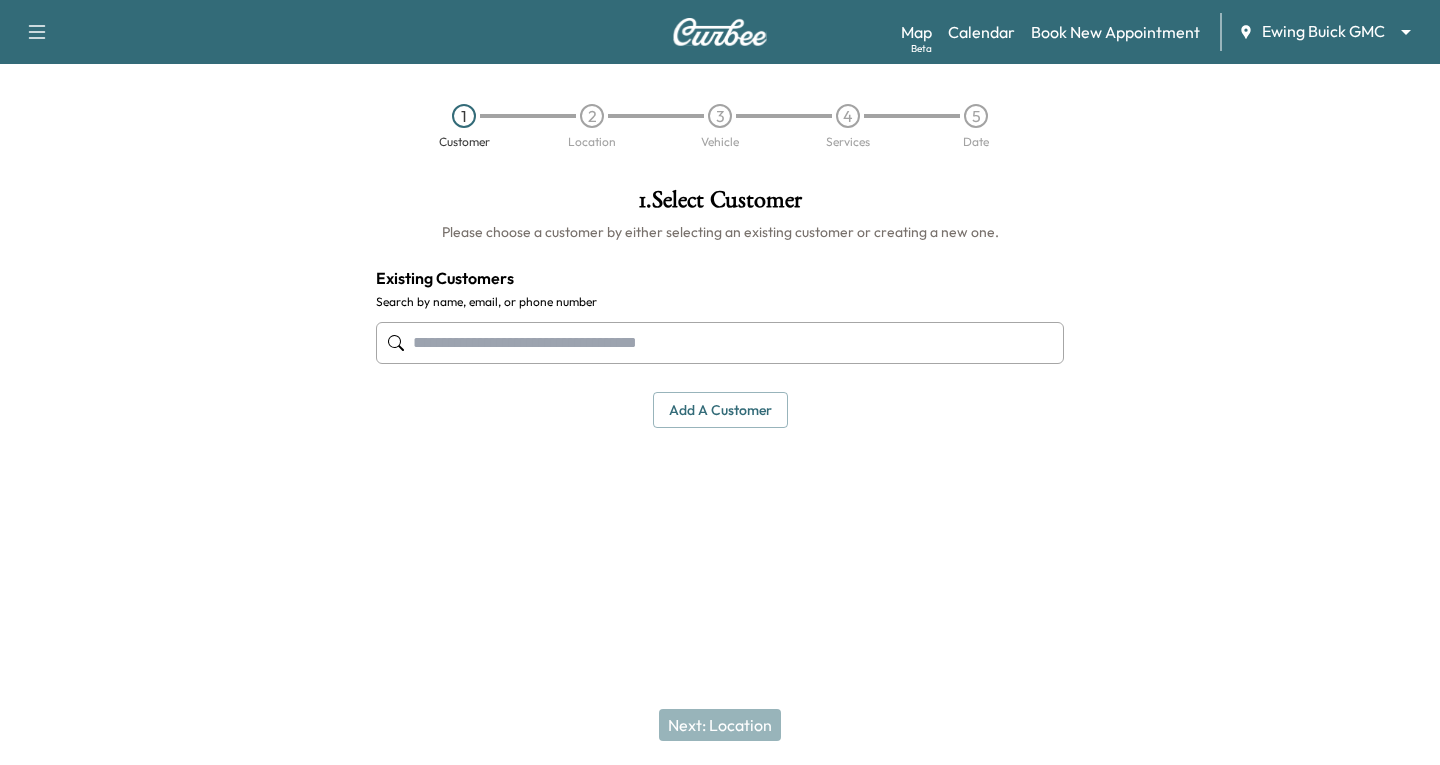 scroll, scrollTop: 0, scrollLeft: 0, axis: both 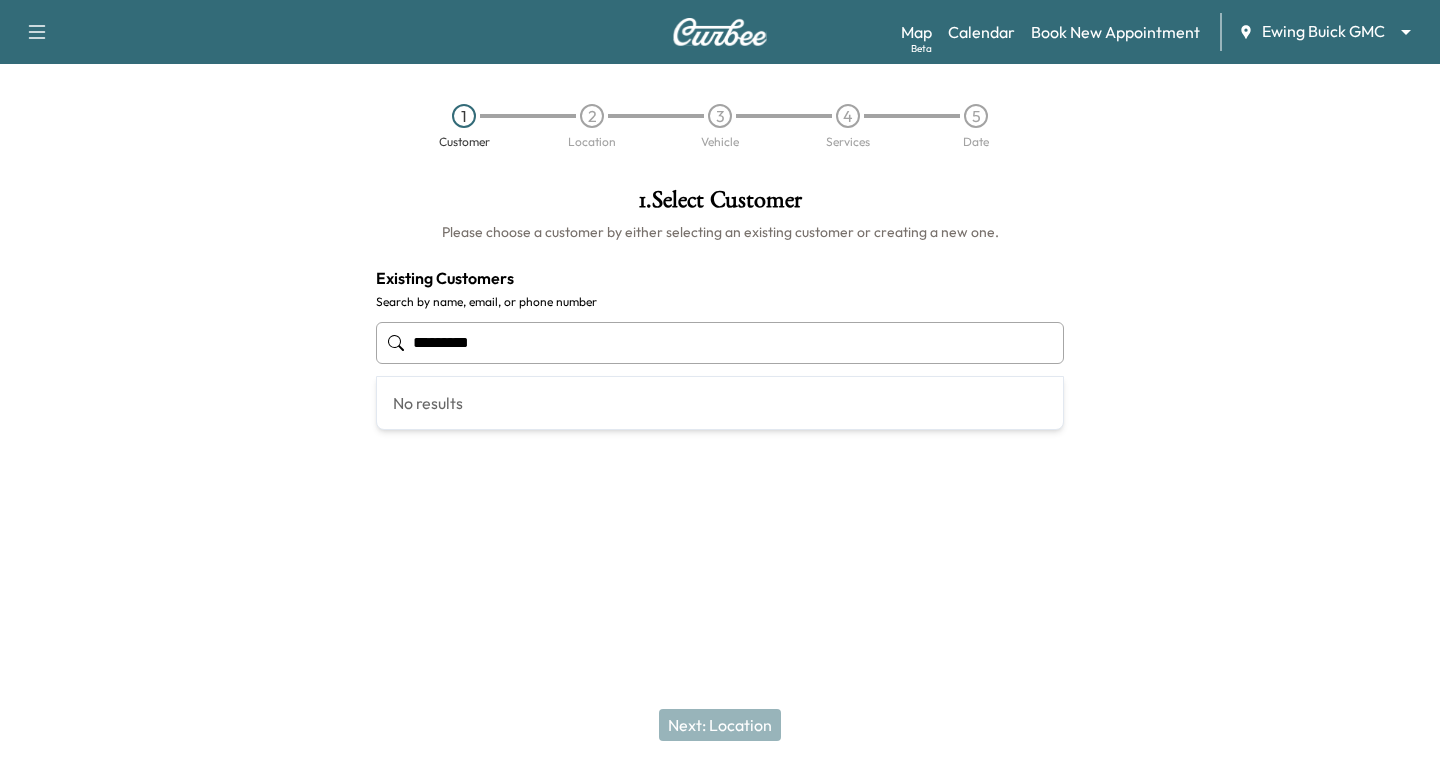 type on "**********" 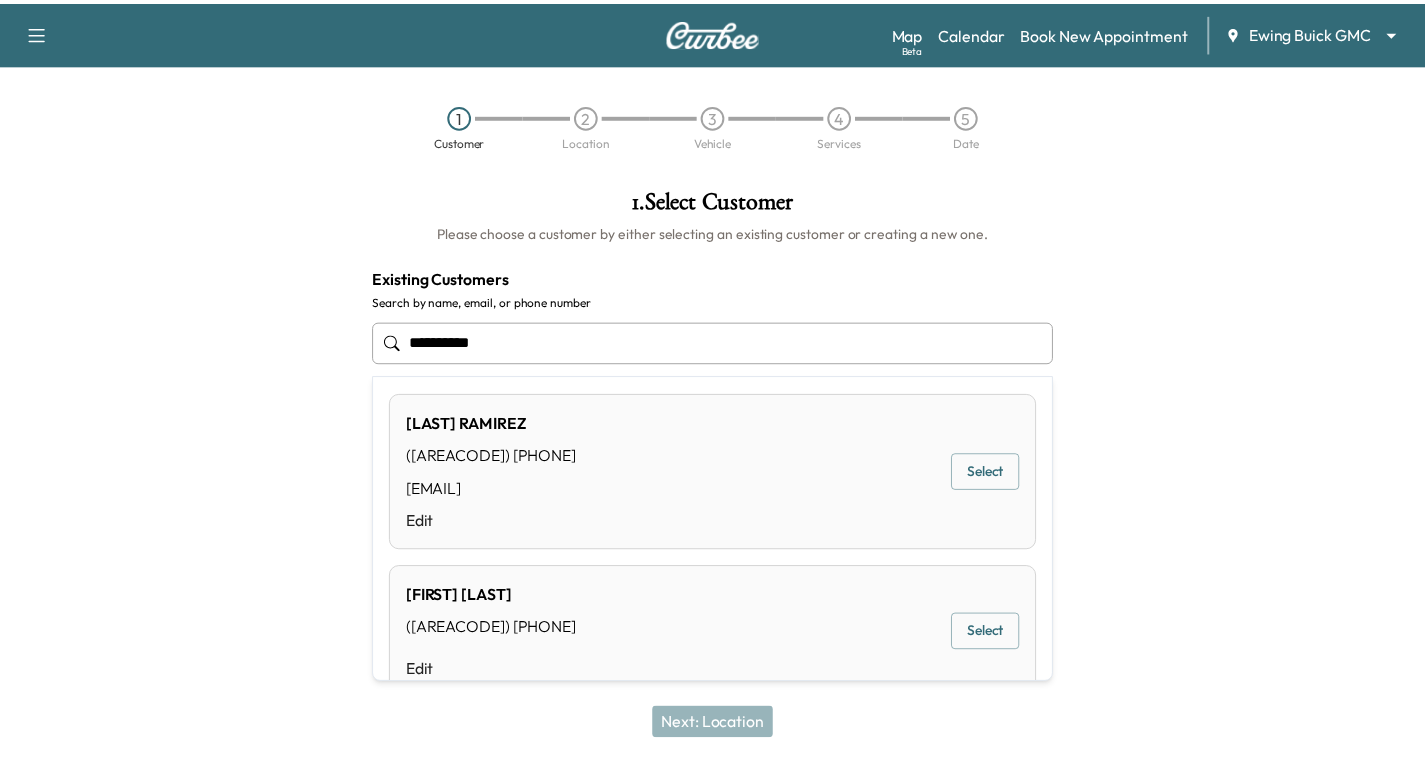scroll, scrollTop: 0, scrollLeft: 0, axis: both 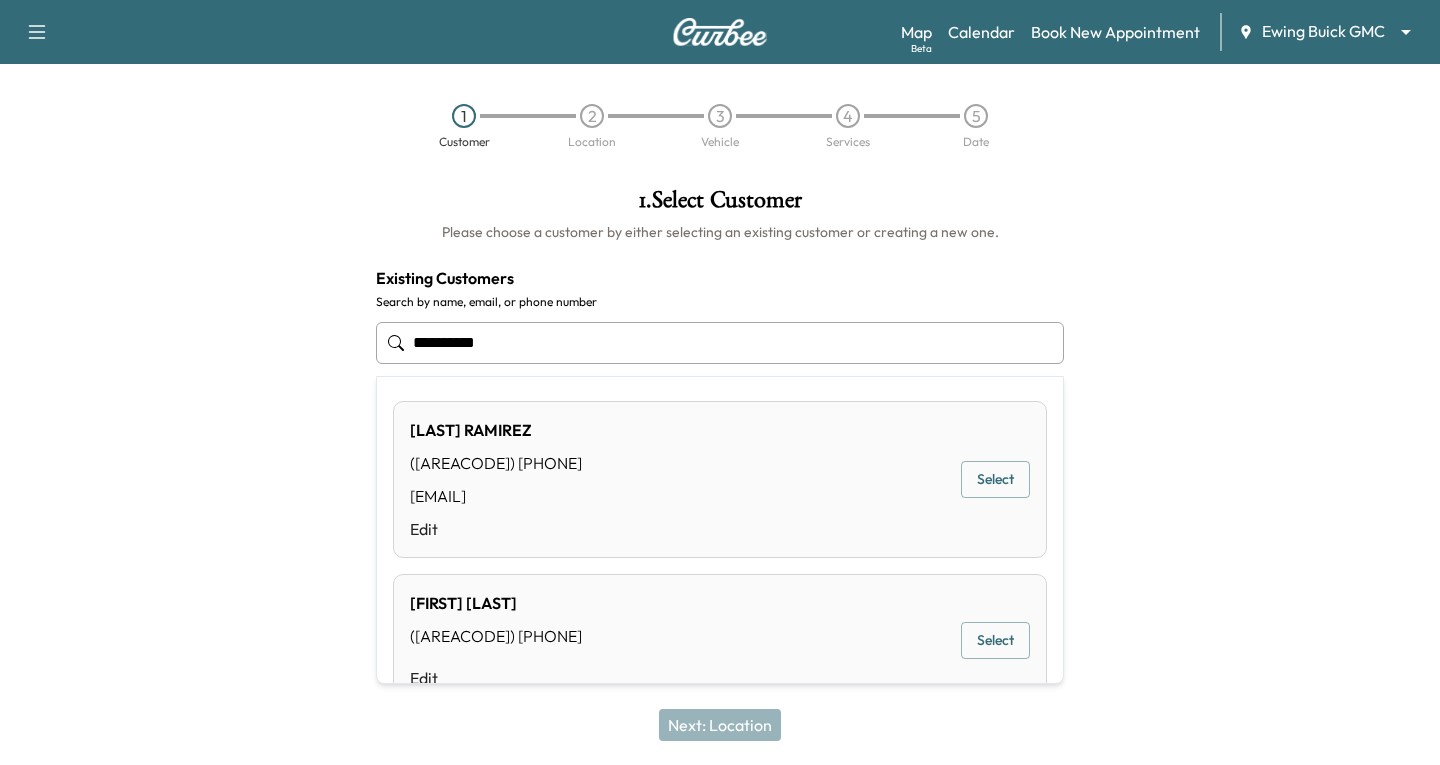drag, startPoint x: 505, startPoint y: 337, endPoint x: 187, endPoint y: 245, distance: 331.04077 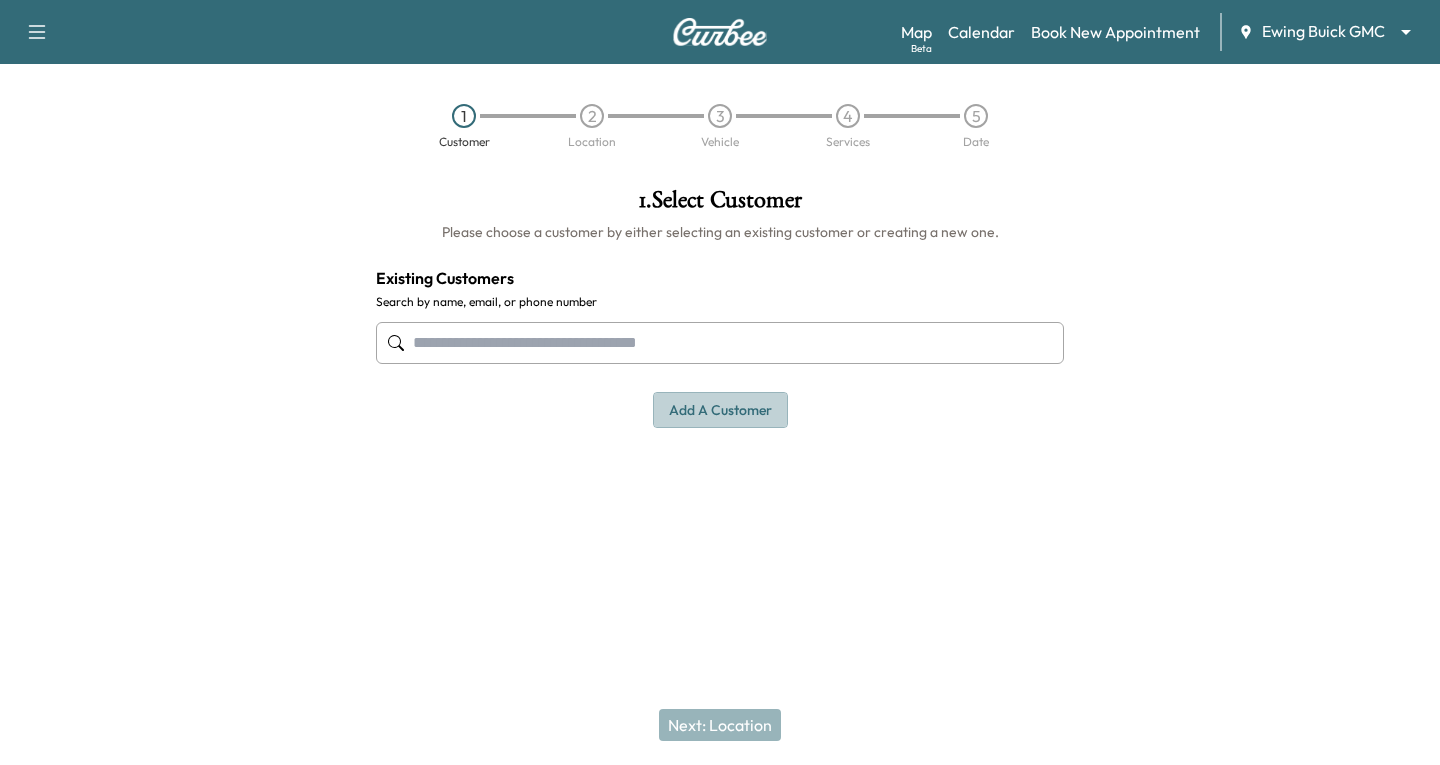 click on "Add a customer" at bounding box center [720, 410] 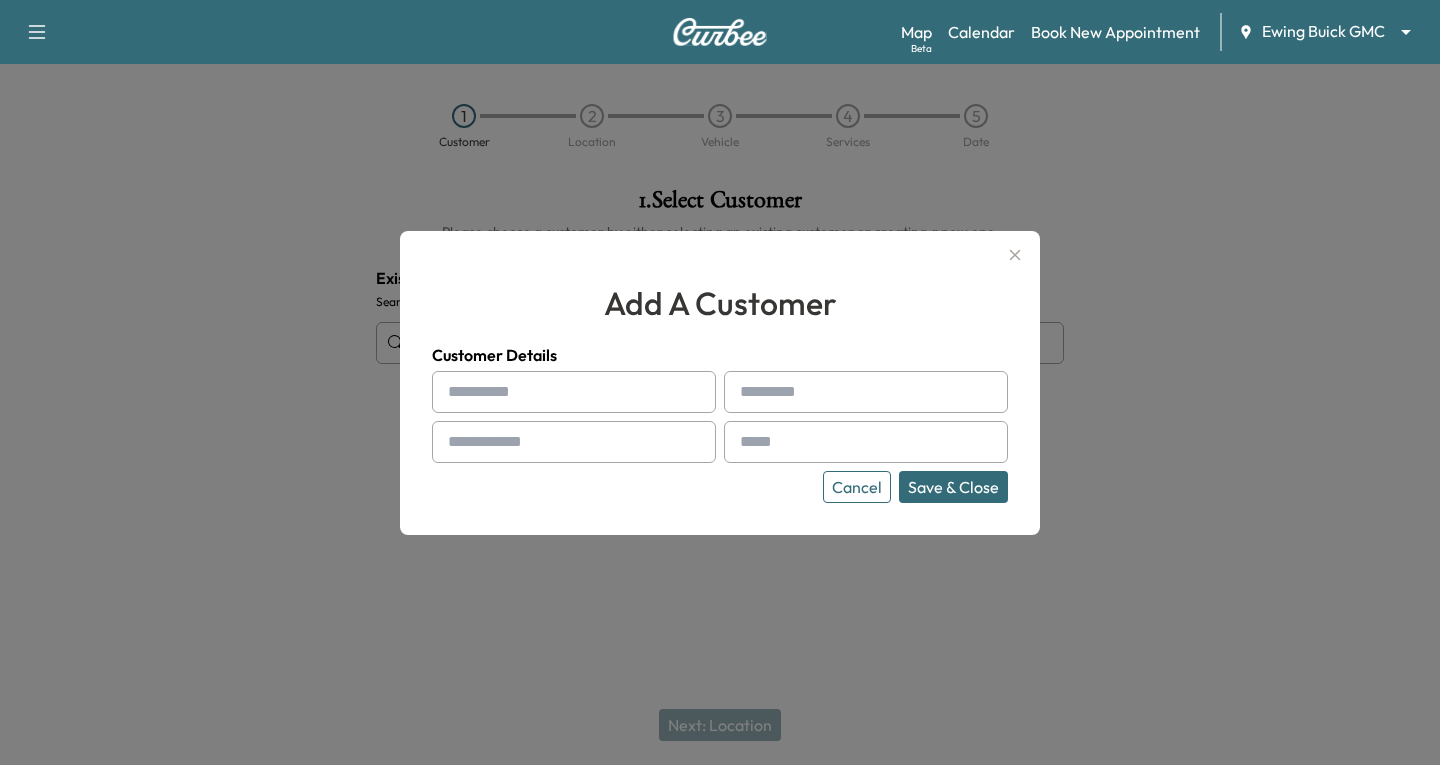 click at bounding box center [574, 392] 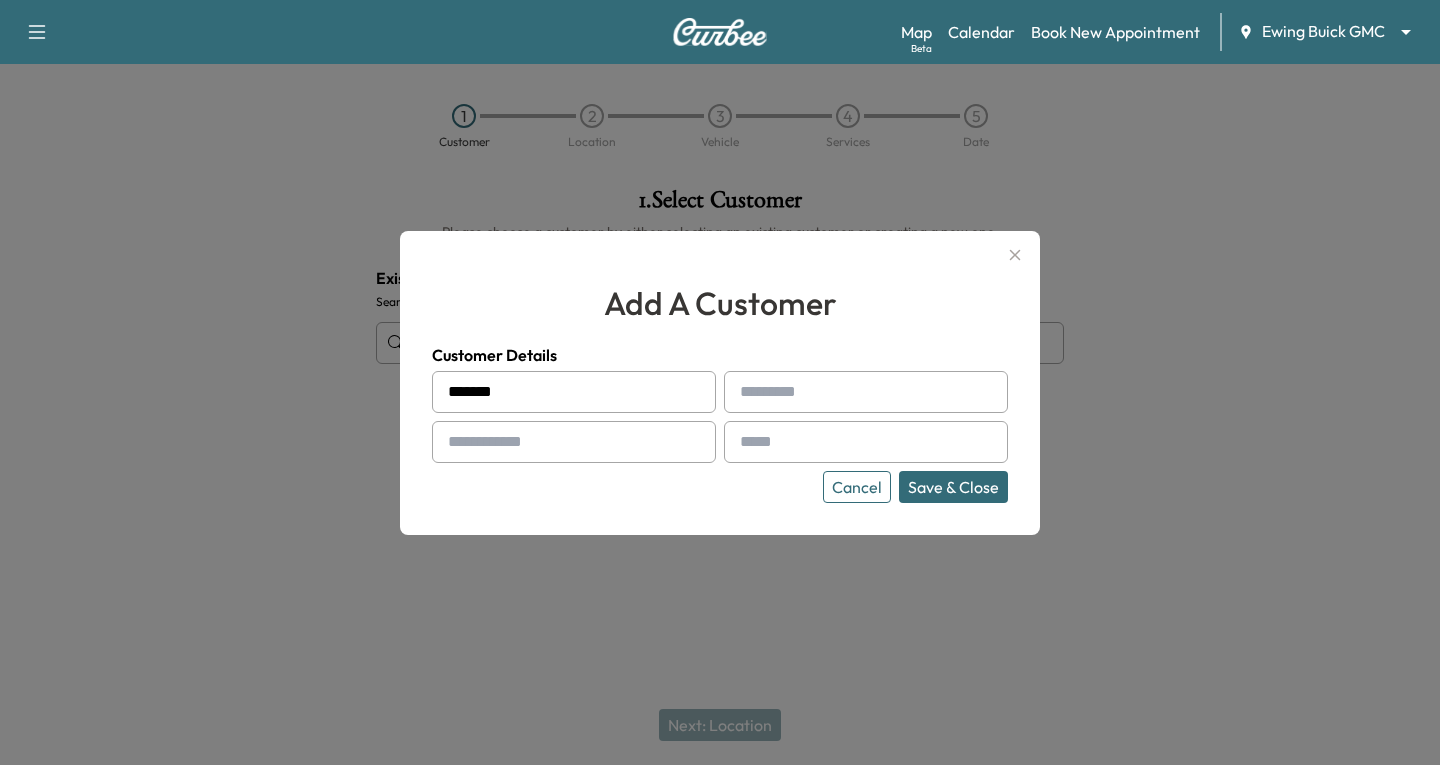 type on "******" 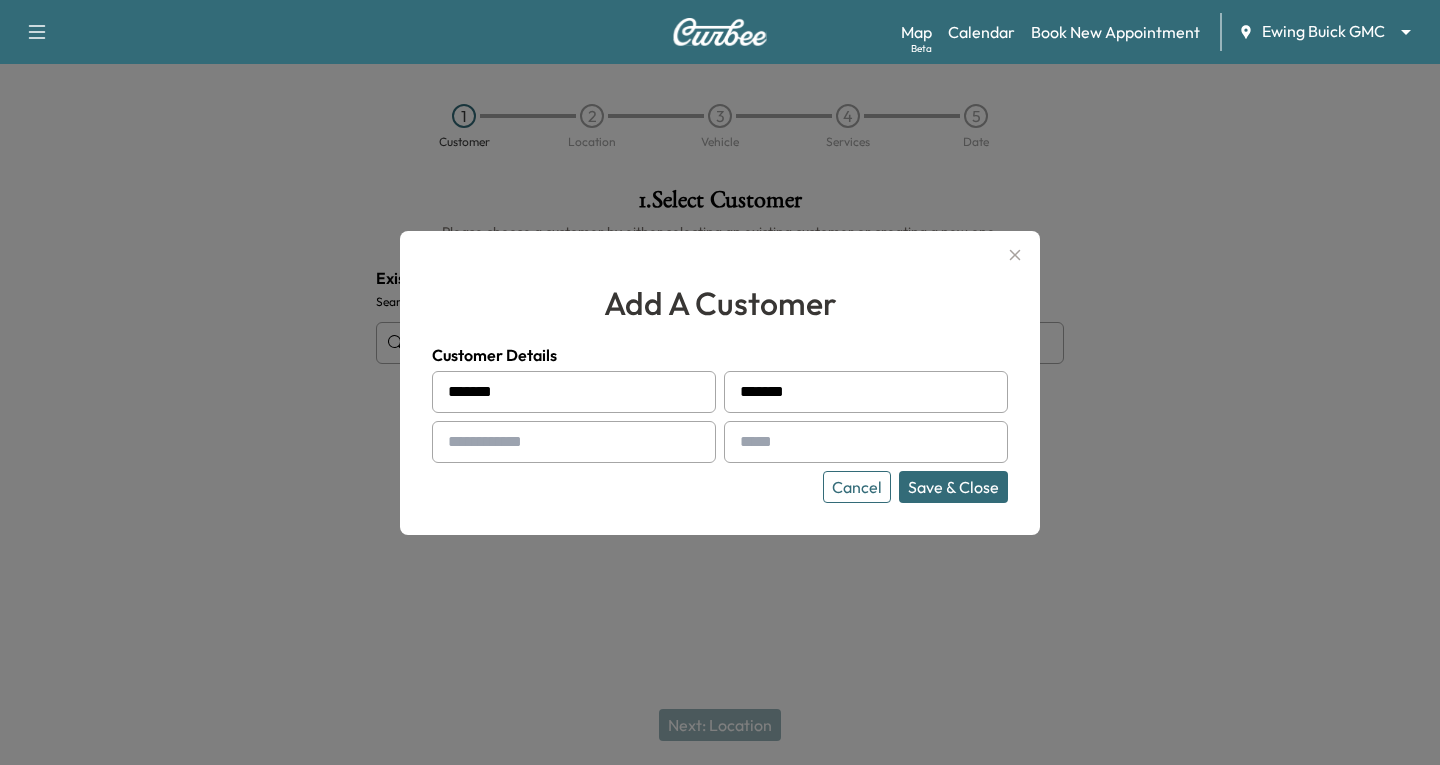 type on "*******" 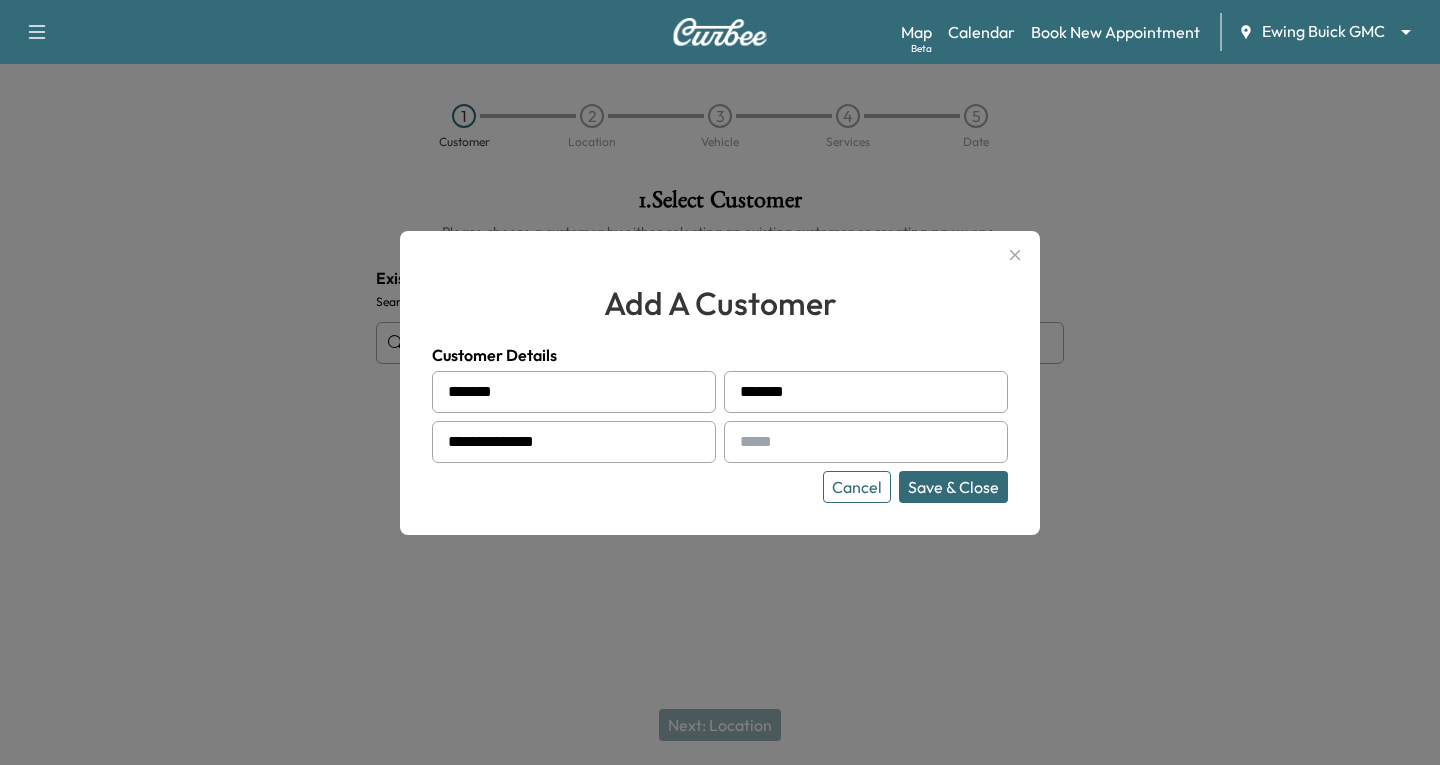 type on "**********" 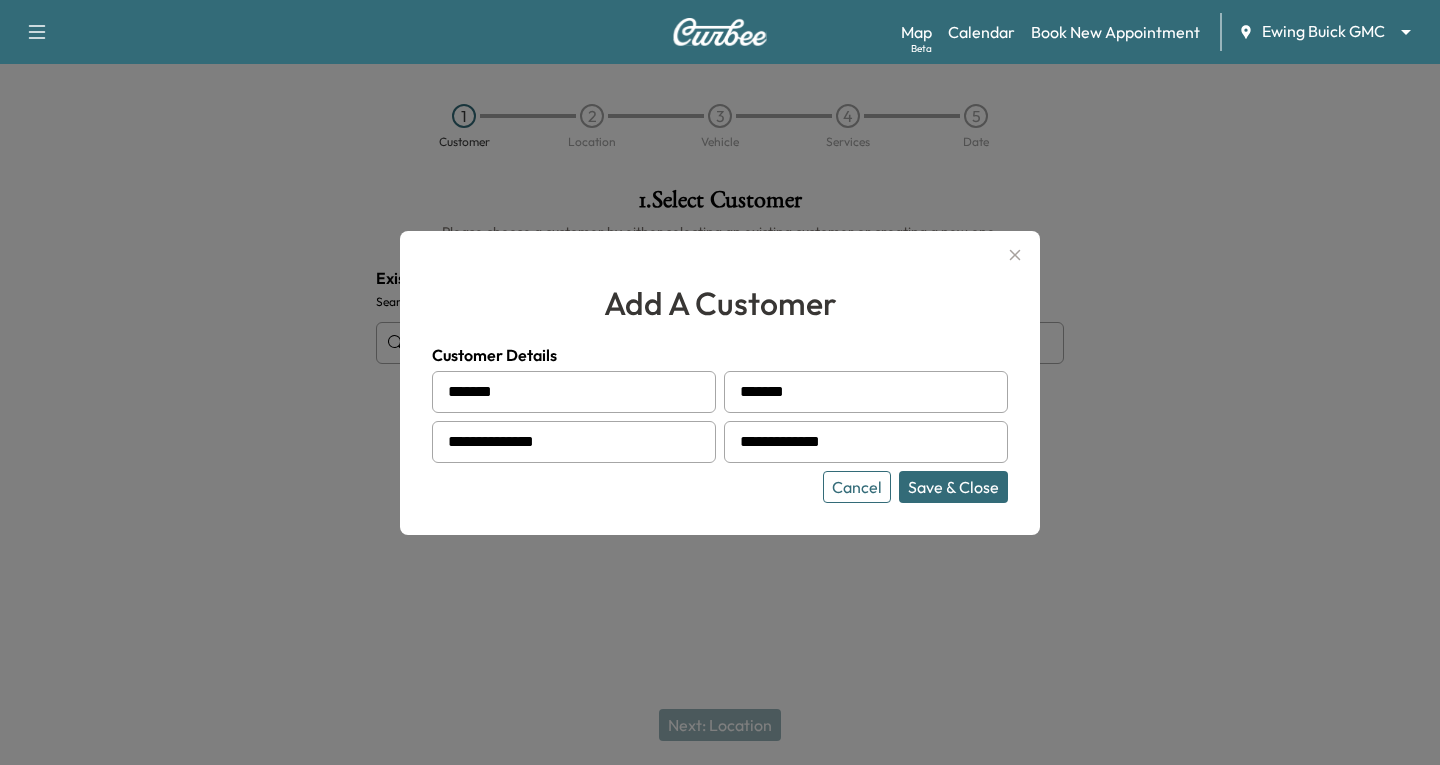 click on "Save & Close" at bounding box center [953, 487] 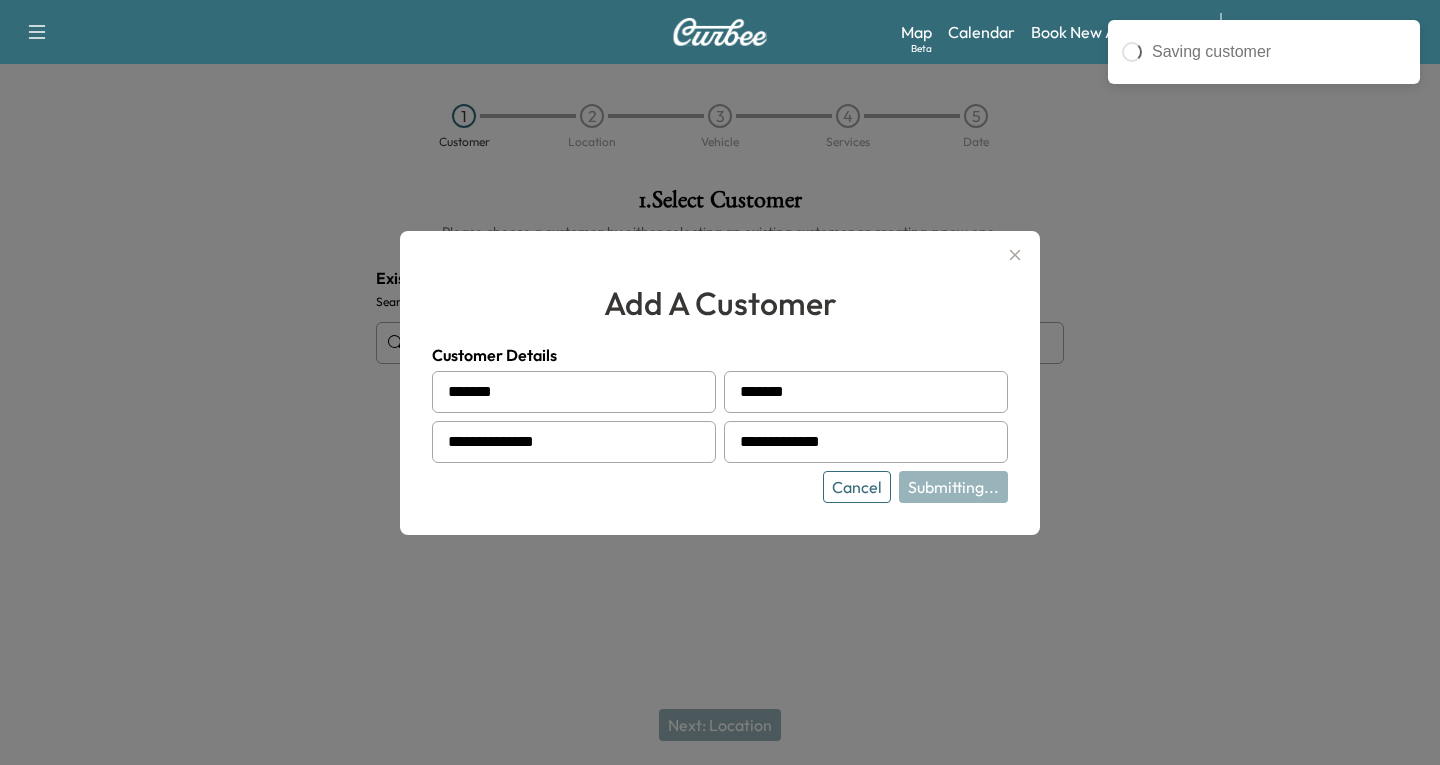 type on "**********" 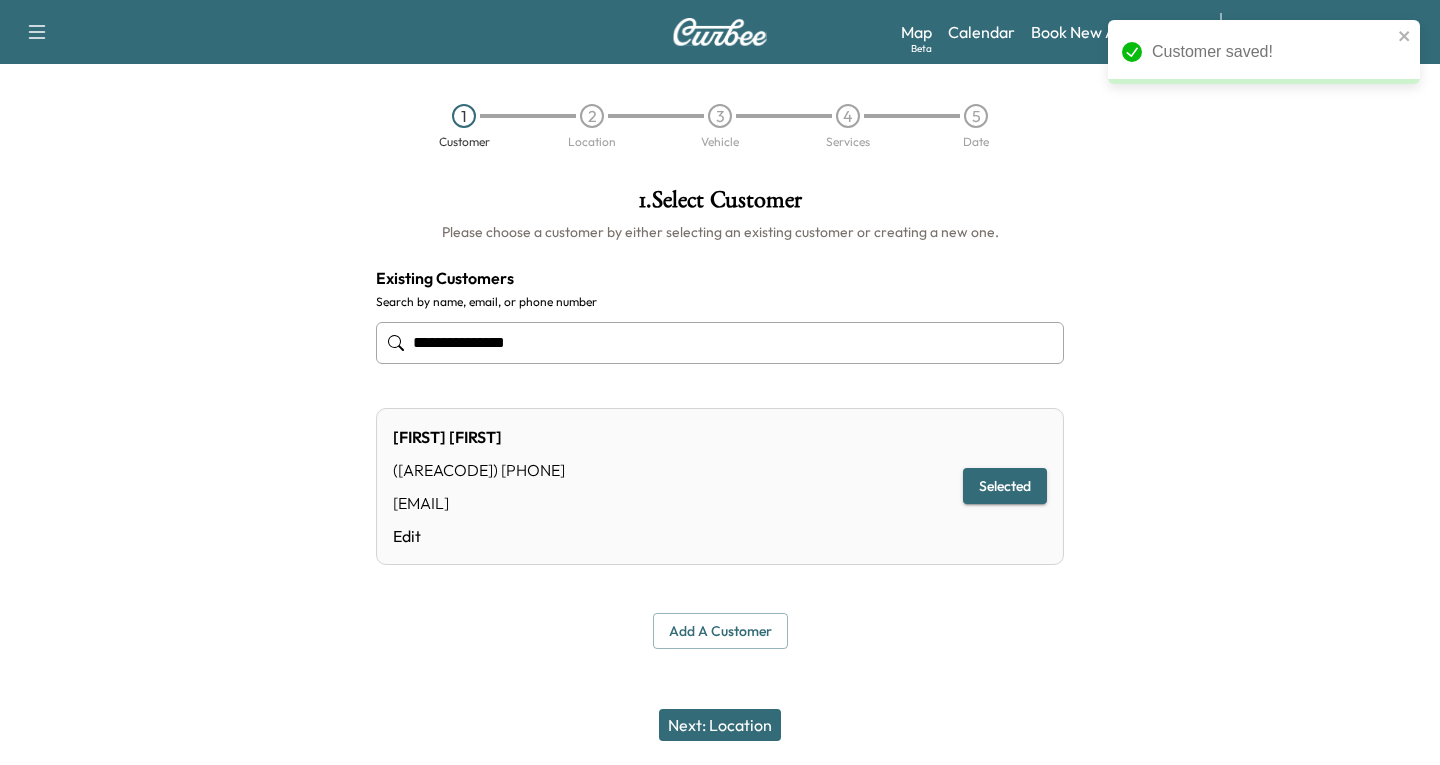 click on "Selected" at bounding box center (1005, 486) 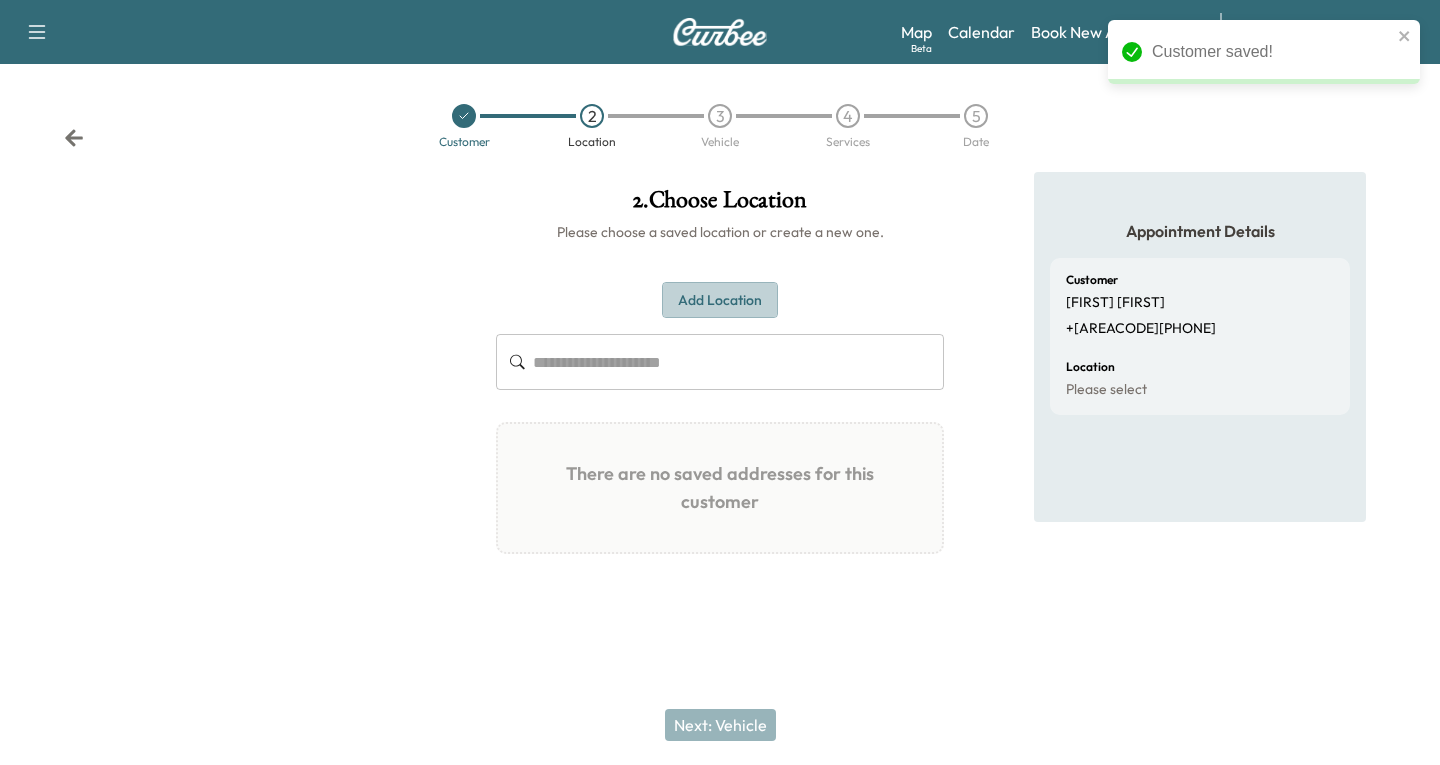 click on "Add Location" at bounding box center (720, 300) 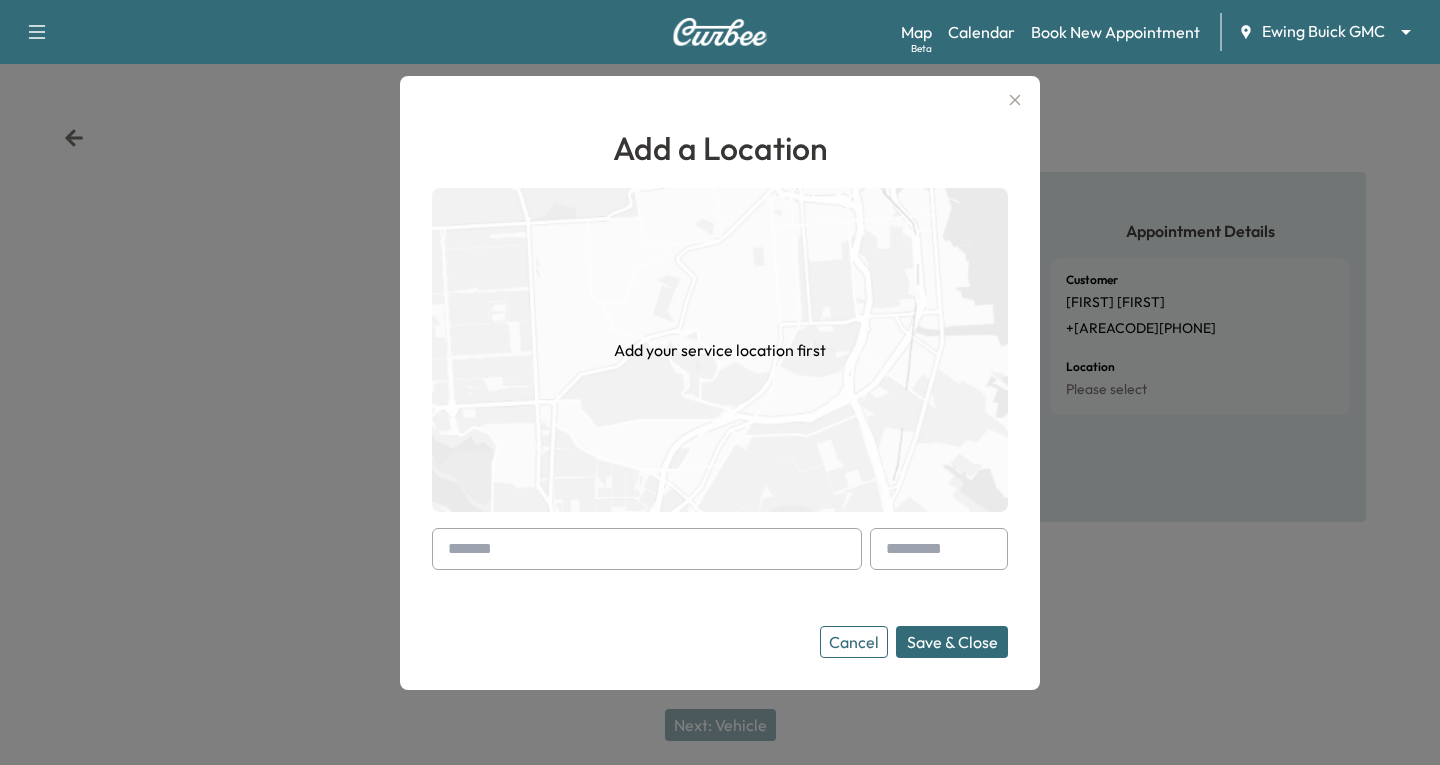 drag, startPoint x: 451, startPoint y: 545, endPoint x: 440, endPoint y: 548, distance: 11.401754 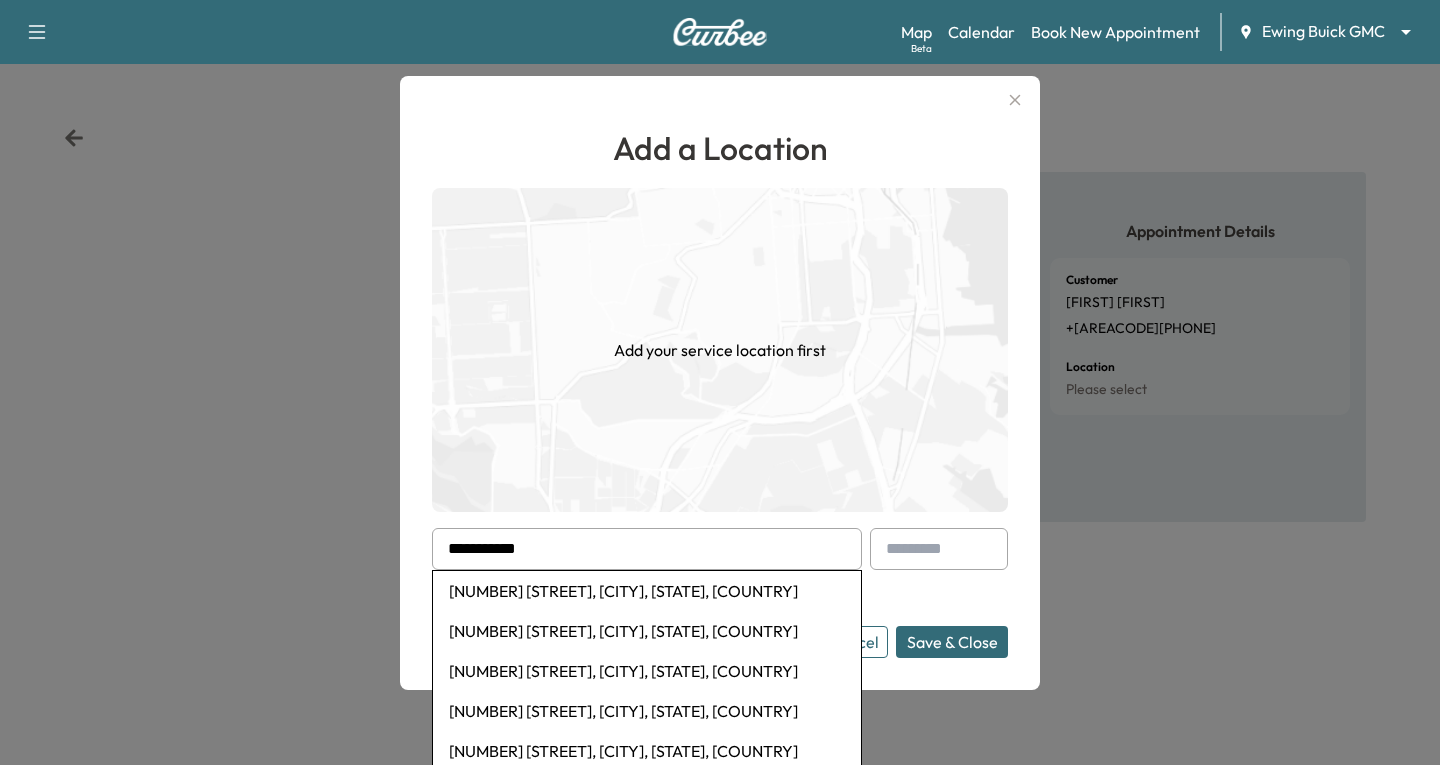 click on "[NUMBER] [STREET], [CITY], [STATE], [COUNTRY]" at bounding box center [647, 591] 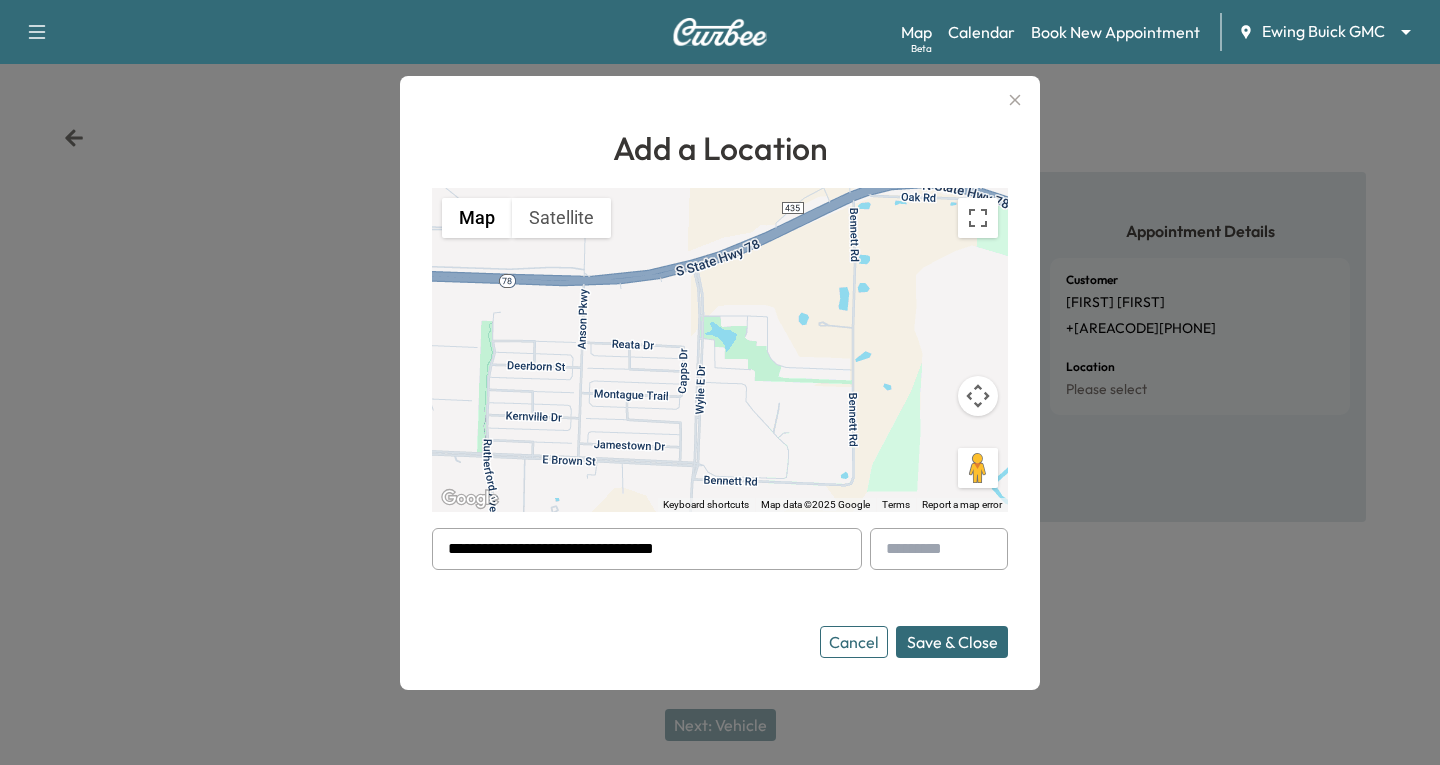 click on "Save & Close" at bounding box center (952, 642) 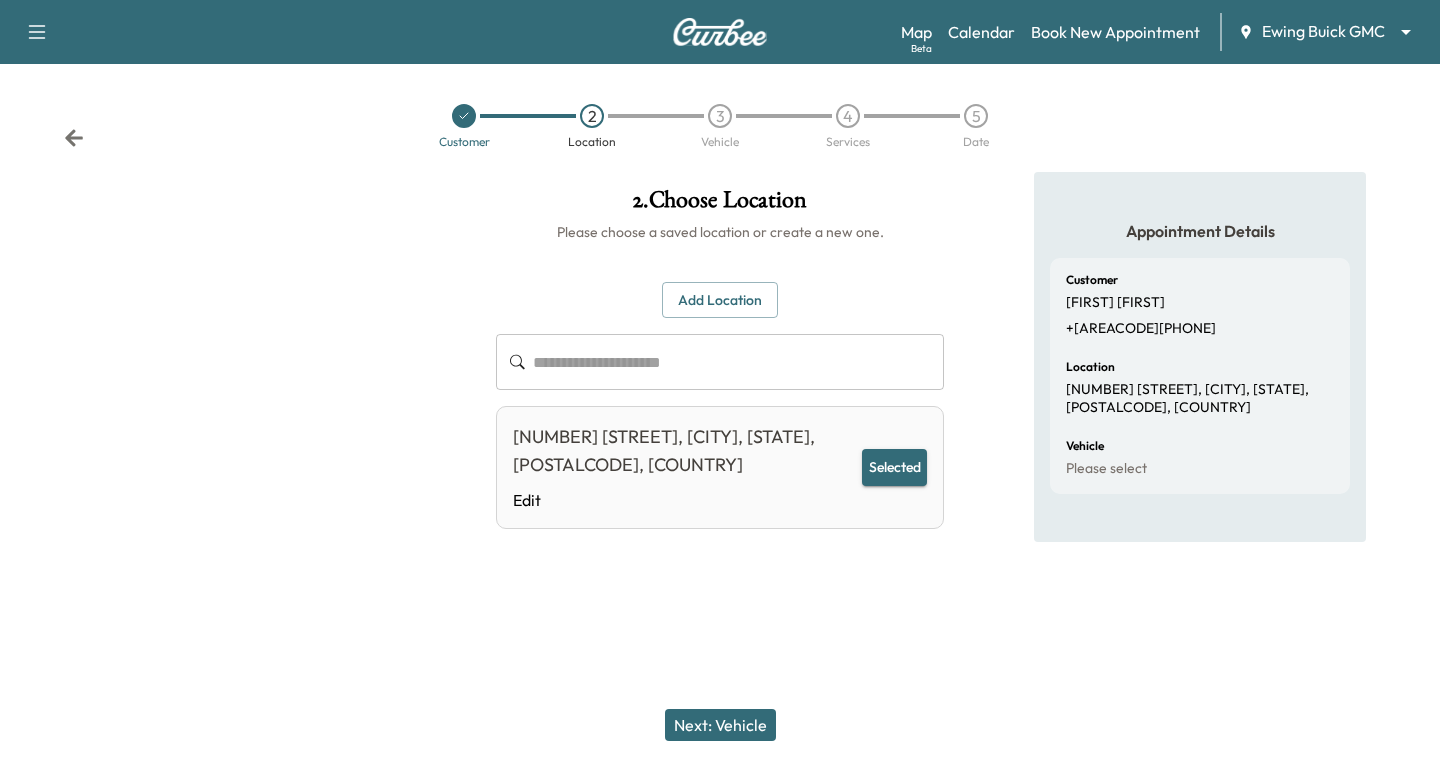click on "Selected" at bounding box center (894, 467) 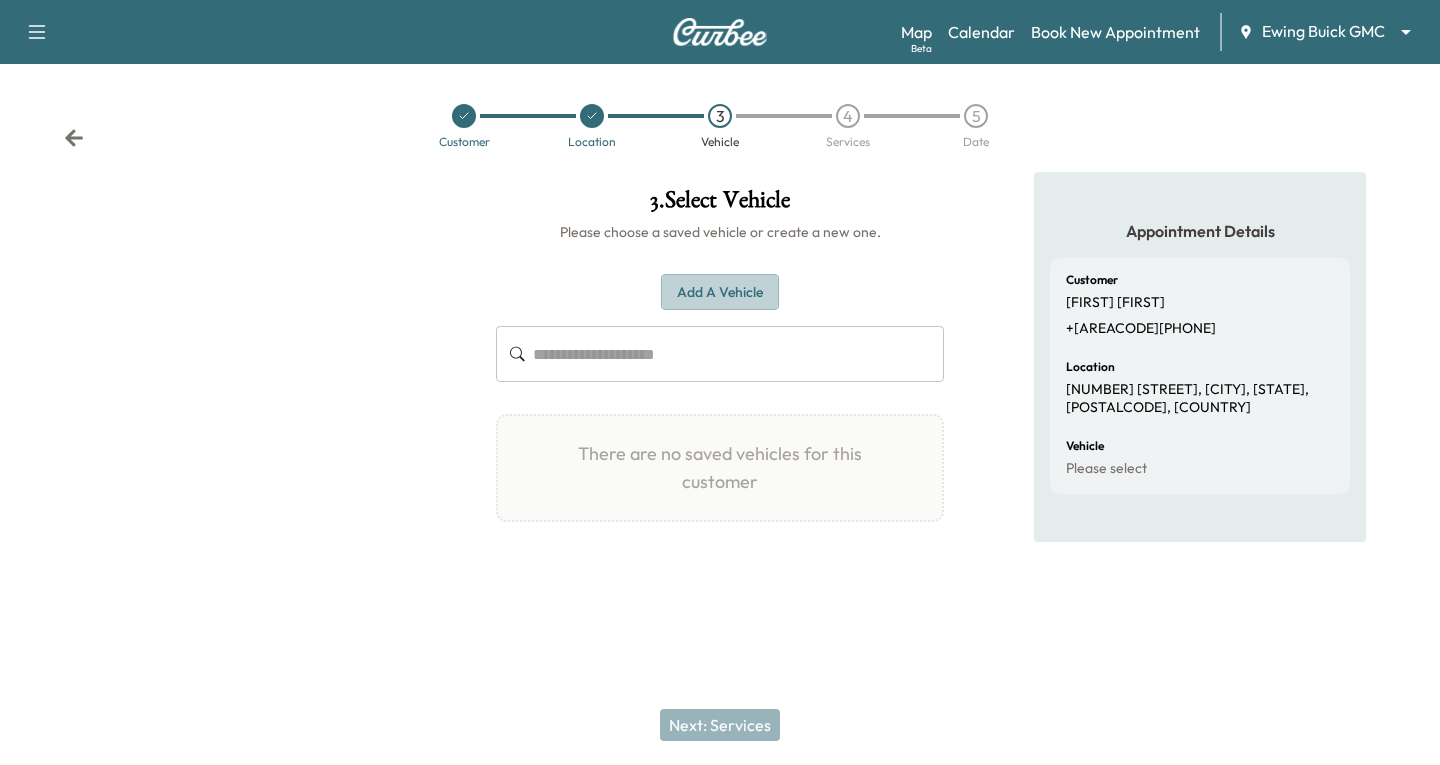 click on "Add a Vehicle" at bounding box center [720, 292] 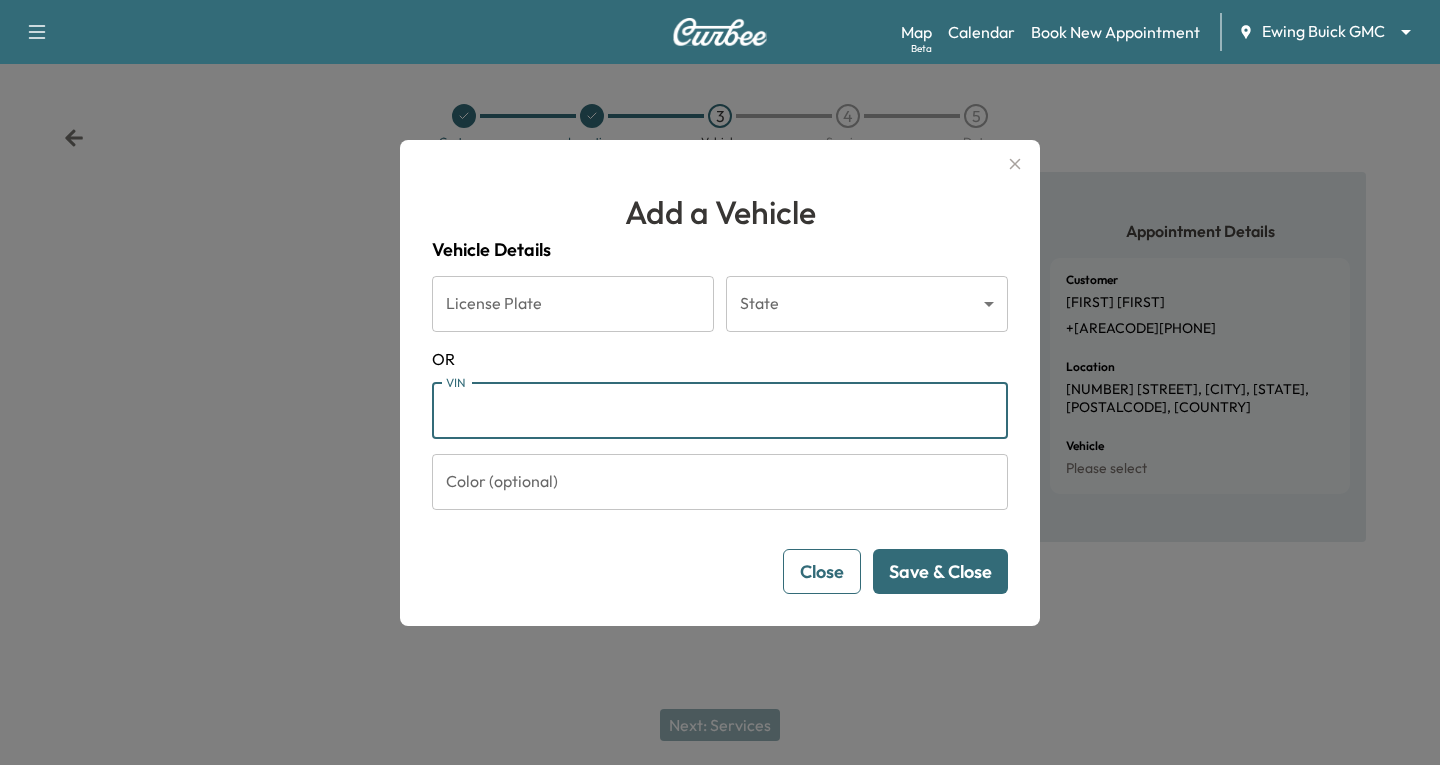 click on "VIN" at bounding box center [720, 411] 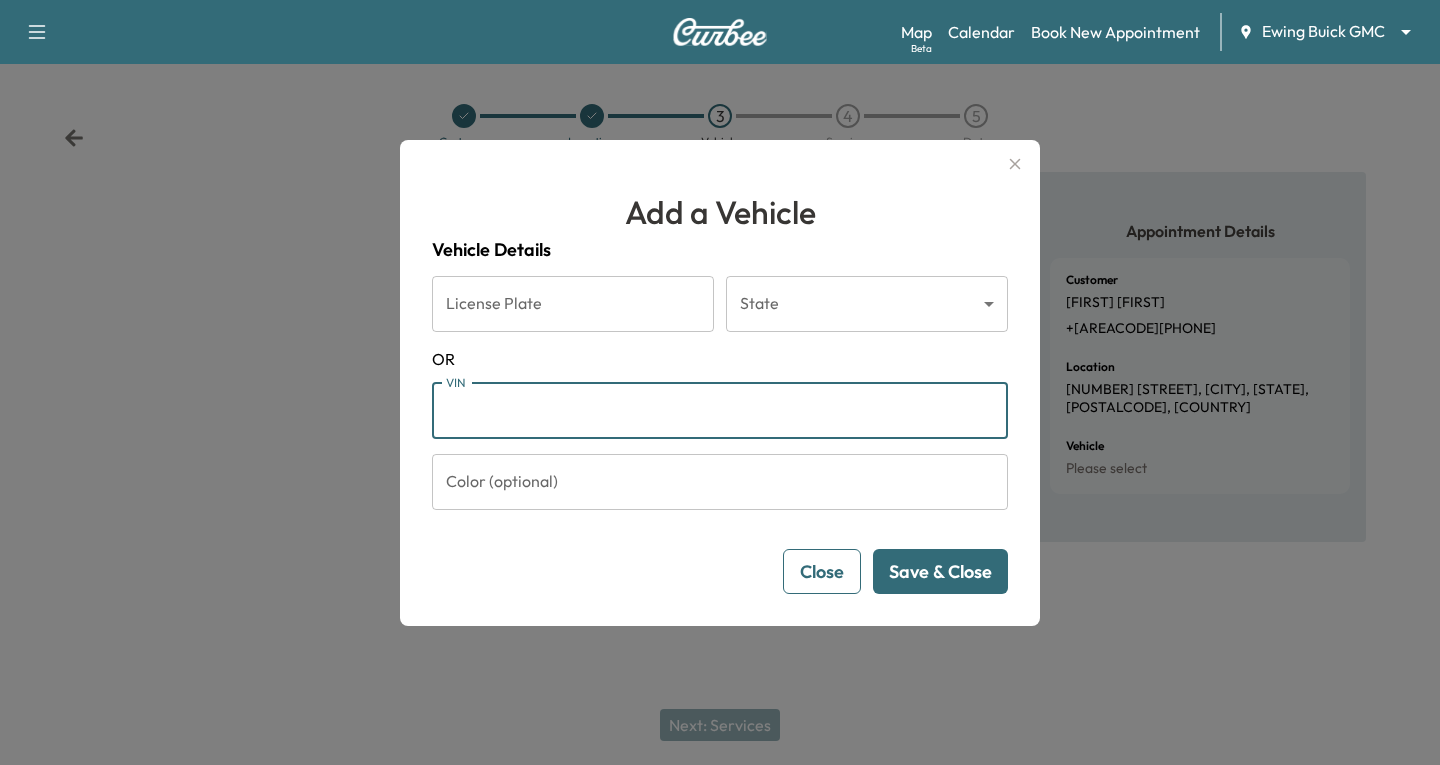 paste on "**********" 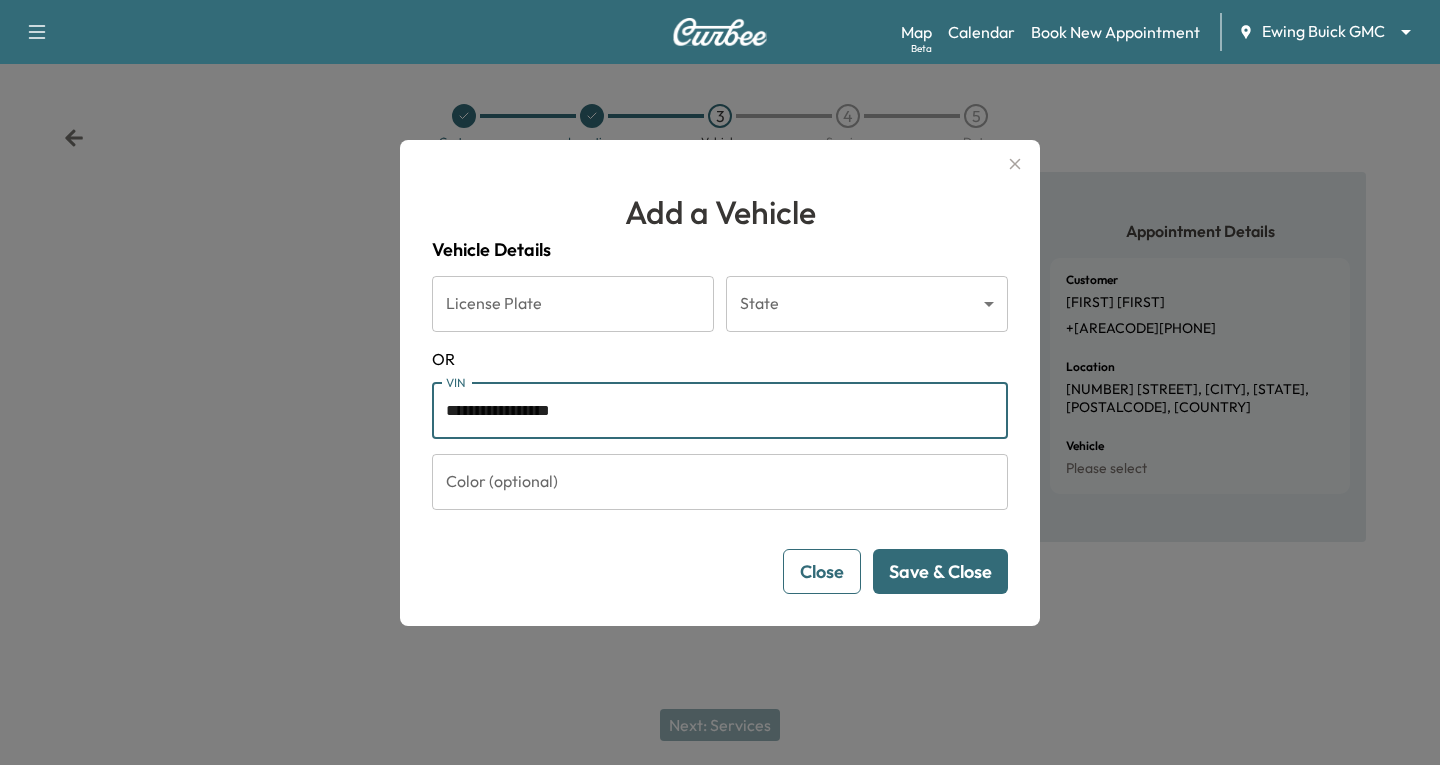 type on "**********" 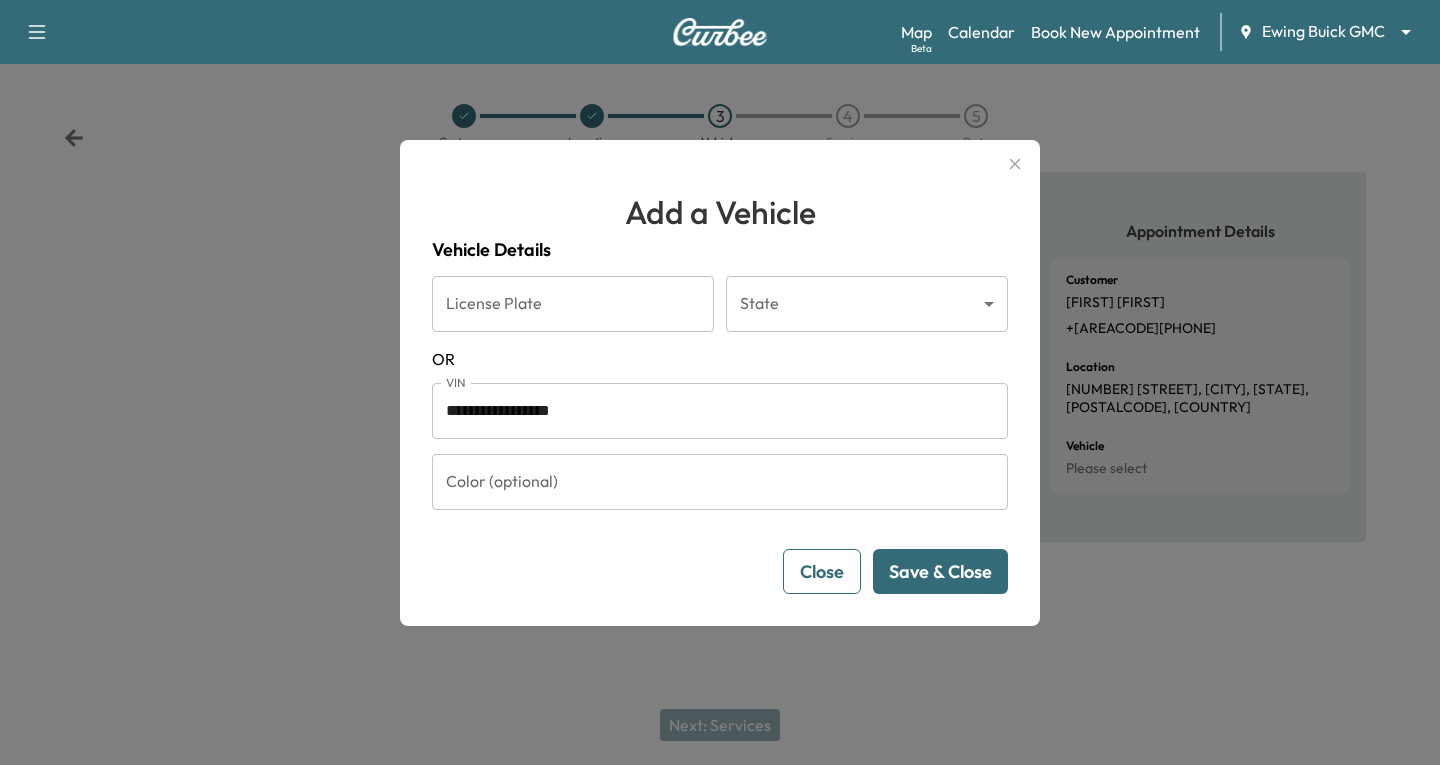 click on "Save & Close" at bounding box center (940, 571) 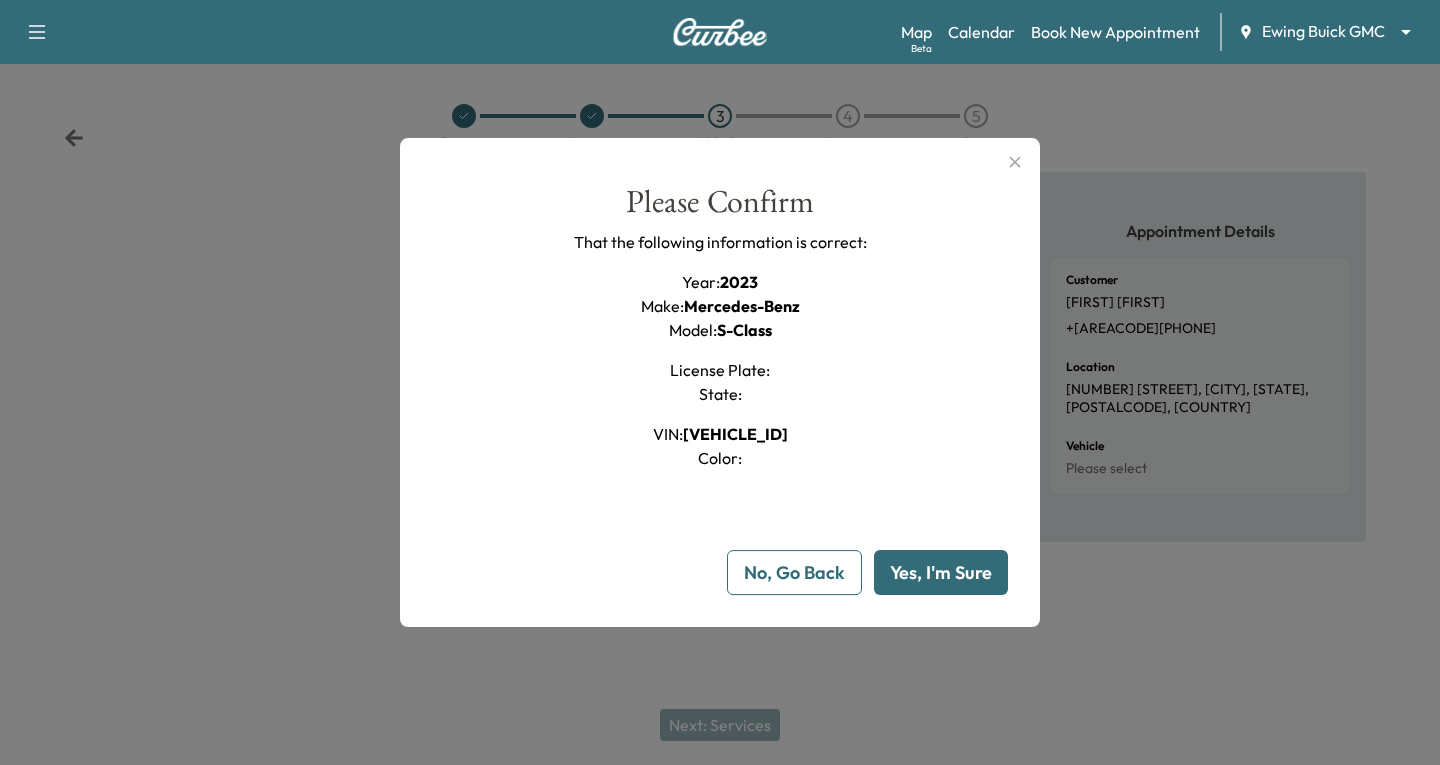click on "Yes, I'm Sure" at bounding box center [941, 572] 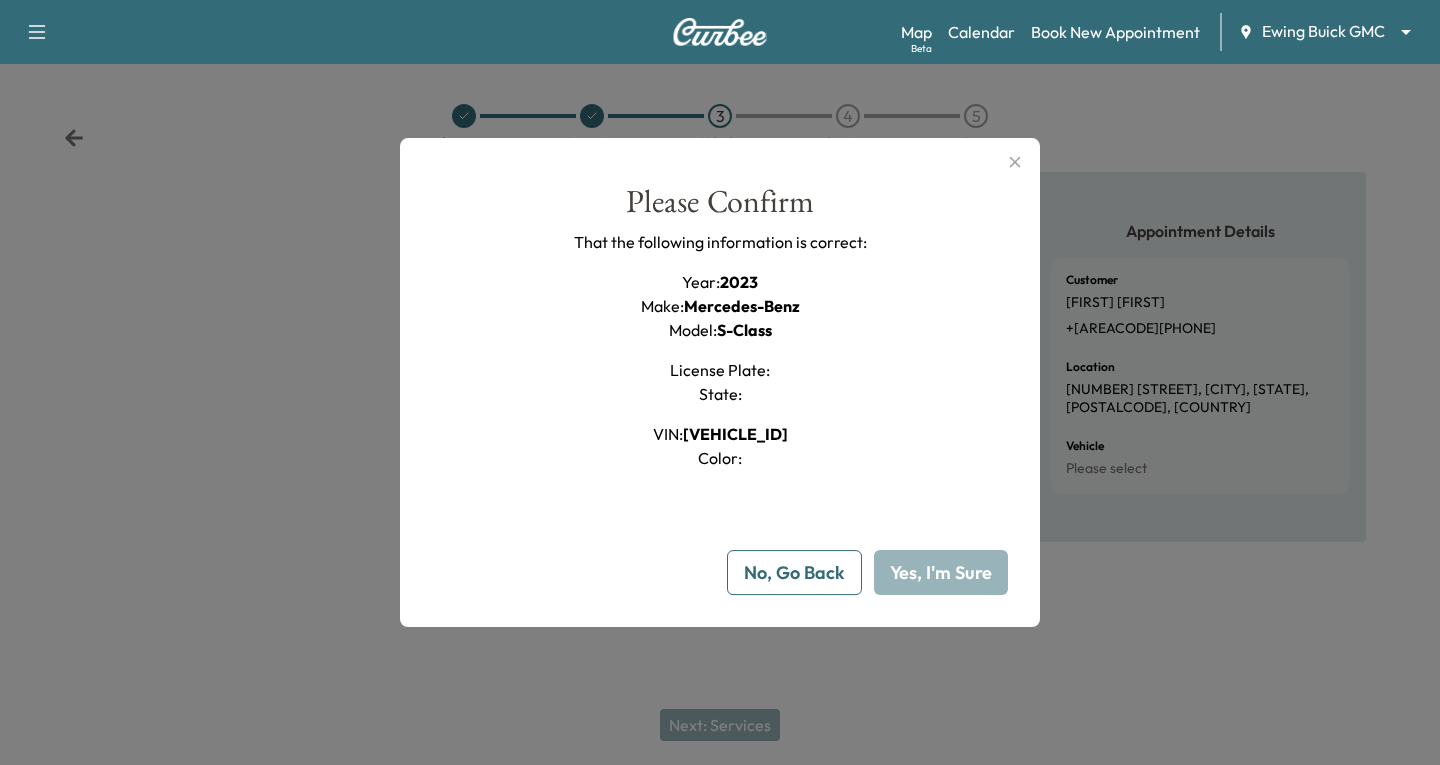 type 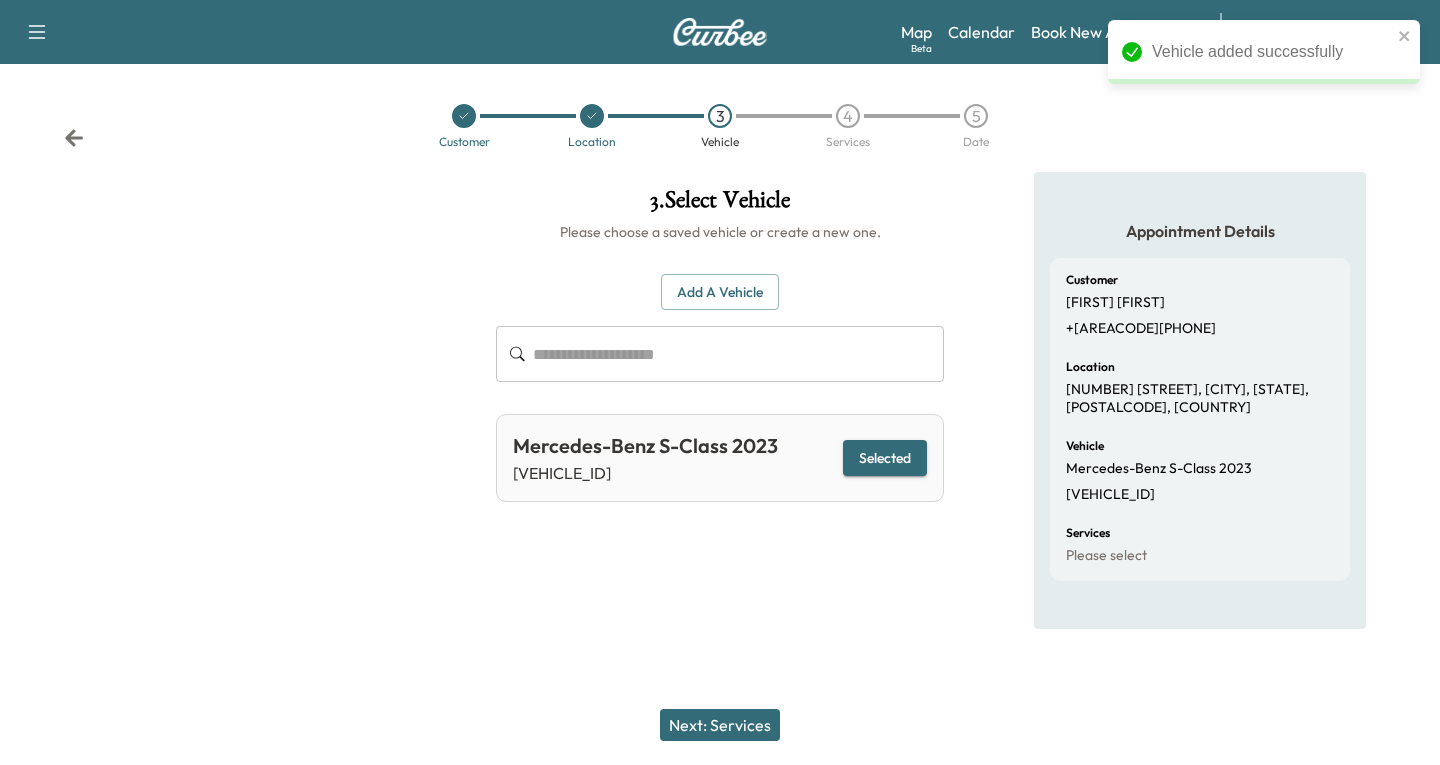 click on "Next: Services" at bounding box center (720, 725) 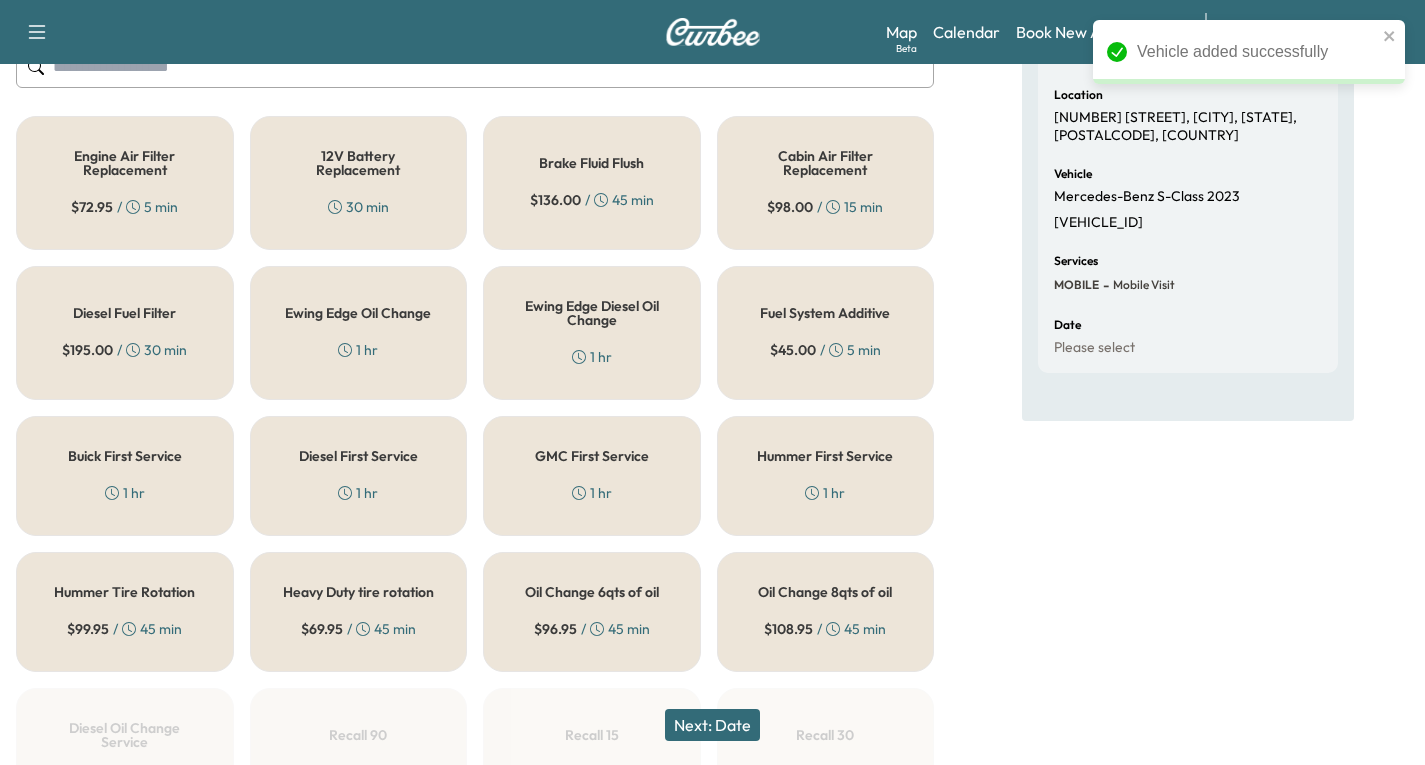 scroll, scrollTop: 0, scrollLeft: 0, axis: both 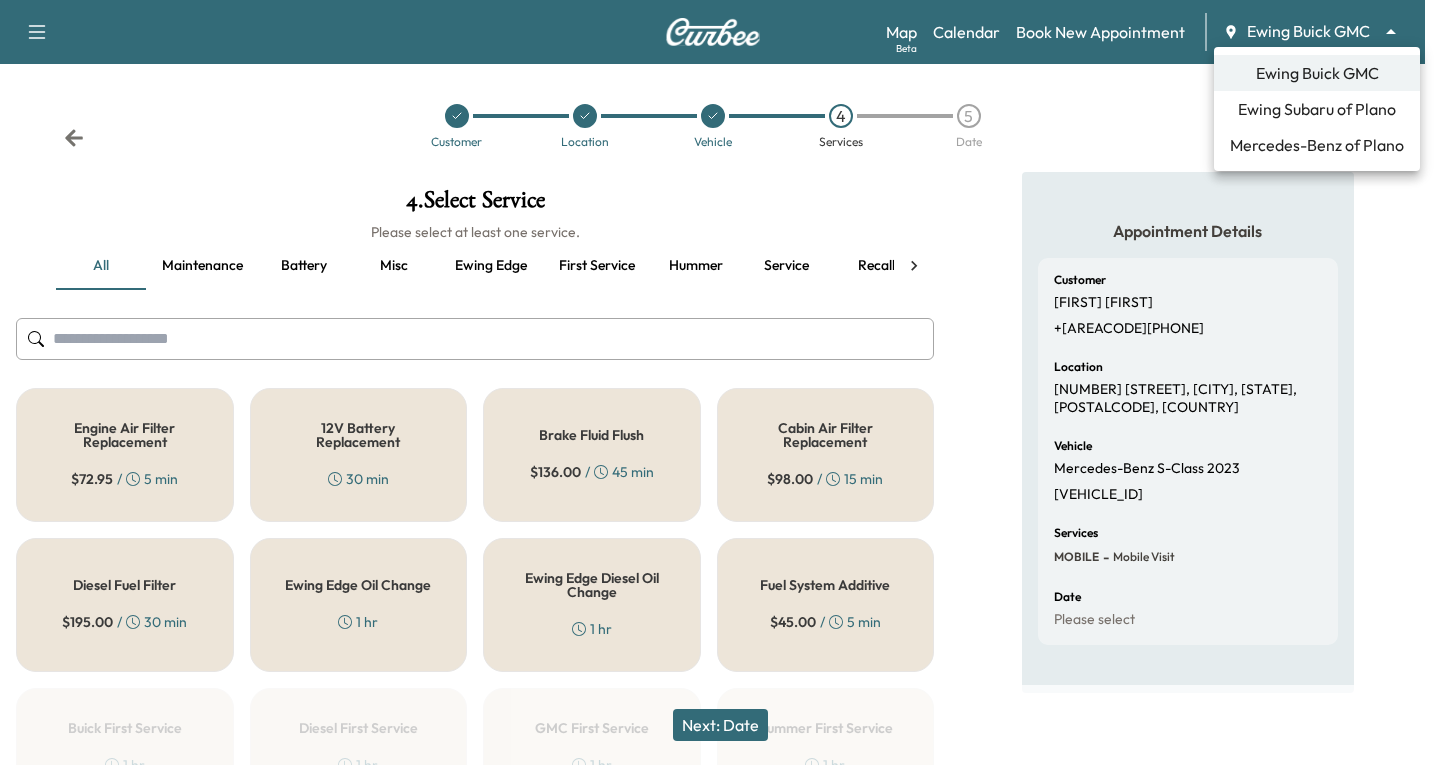 click on "Support Log Out Map Beta Calendar Book New Appointment Ewing Buick GMC ******** ​ Customer Location Vehicle 4 Services 5 Date 4 .  Select Service Please select at least one service. all Maintenance Battery Misc Ewing edge First service Hummer Service Recall Tires Engine Air Filter Replacement $ 72.95 / 5 min 12V Battery Replacement 30 min Brake Fluid Flush $ 136.00 / 45 min Cabin Air Filter Replacement $ 98.00 / 15 min Diesel Fuel Filter $ 195.00 / 30 min Ewing Edge Oil Change 1 hr Ewing Edge Diesel Oil Change 1 hr Fuel System Additive $ 45.00 / 5 min Buick First Service 1 hr Diesel First Service 1 hr GMC First Service 1 hr Hummer First Service 1 hr Hummer Tire Rotation $ 99.95 / 45 min Heavy Duty tire rotation $ 69.95 / 45 min Oil Change 6qts of oil $ 96.95 / 45 min Oil Change 8qts of oil $ 108.95 / 45 min Diesel Oil Change Service $ 159.95 / 45 min Recall 90 1 hr 30 min Recall 15 15 min Recall 30 30 min Recall 45 45 min Recall 60 1 hr Power Steering system flush $ 145.95 / 45 min Tire rotation $ / $" at bounding box center [720, 382] 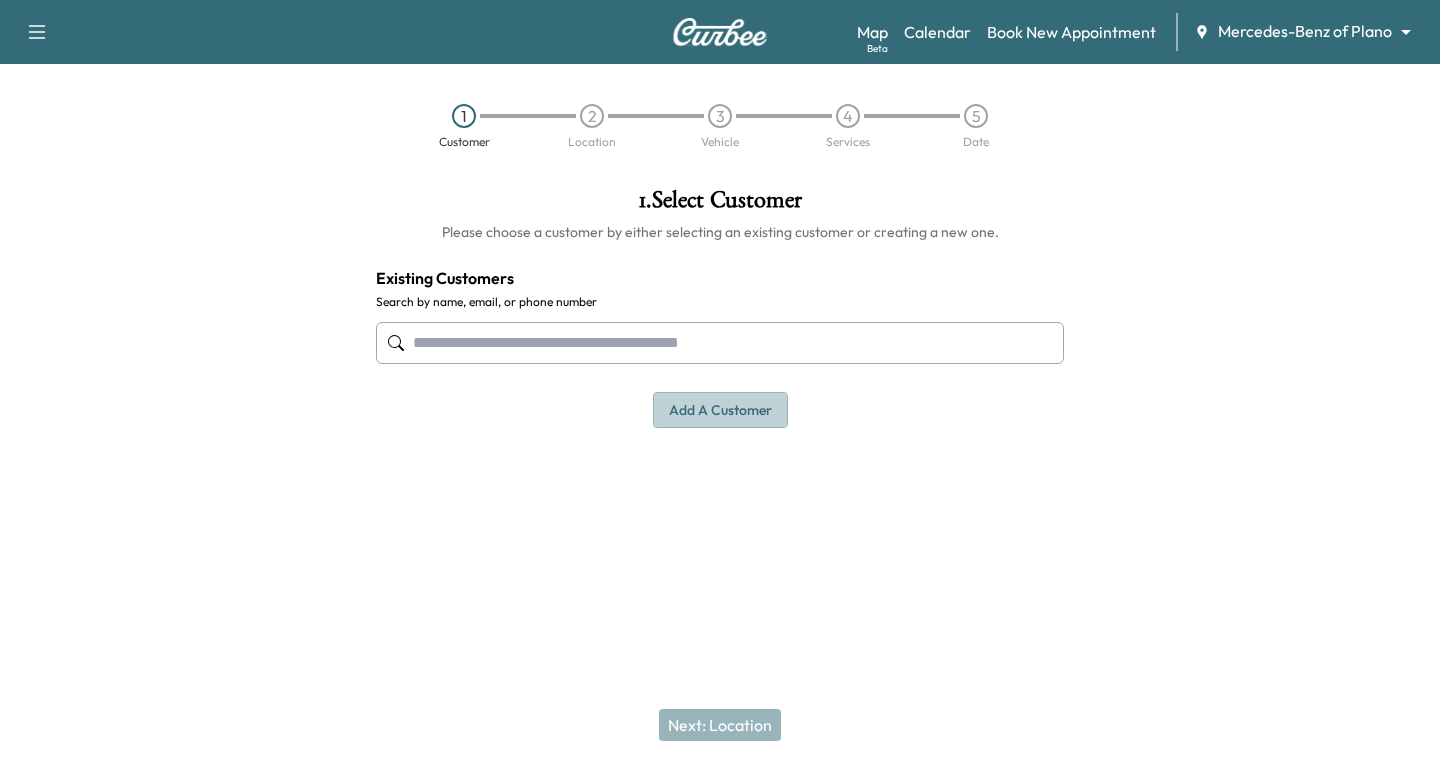 click on "Add a customer" at bounding box center [720, 410] 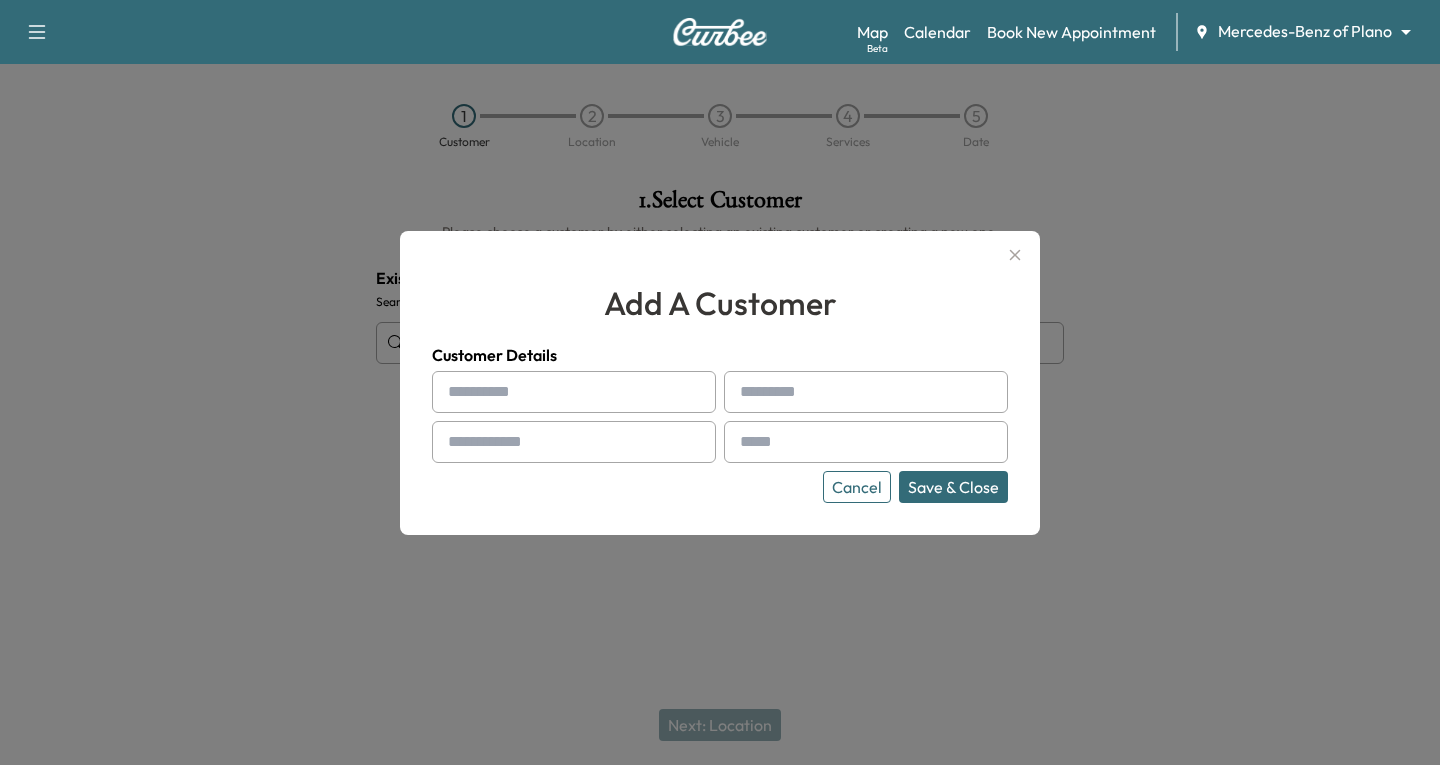 click at bounding box center (574, 392) 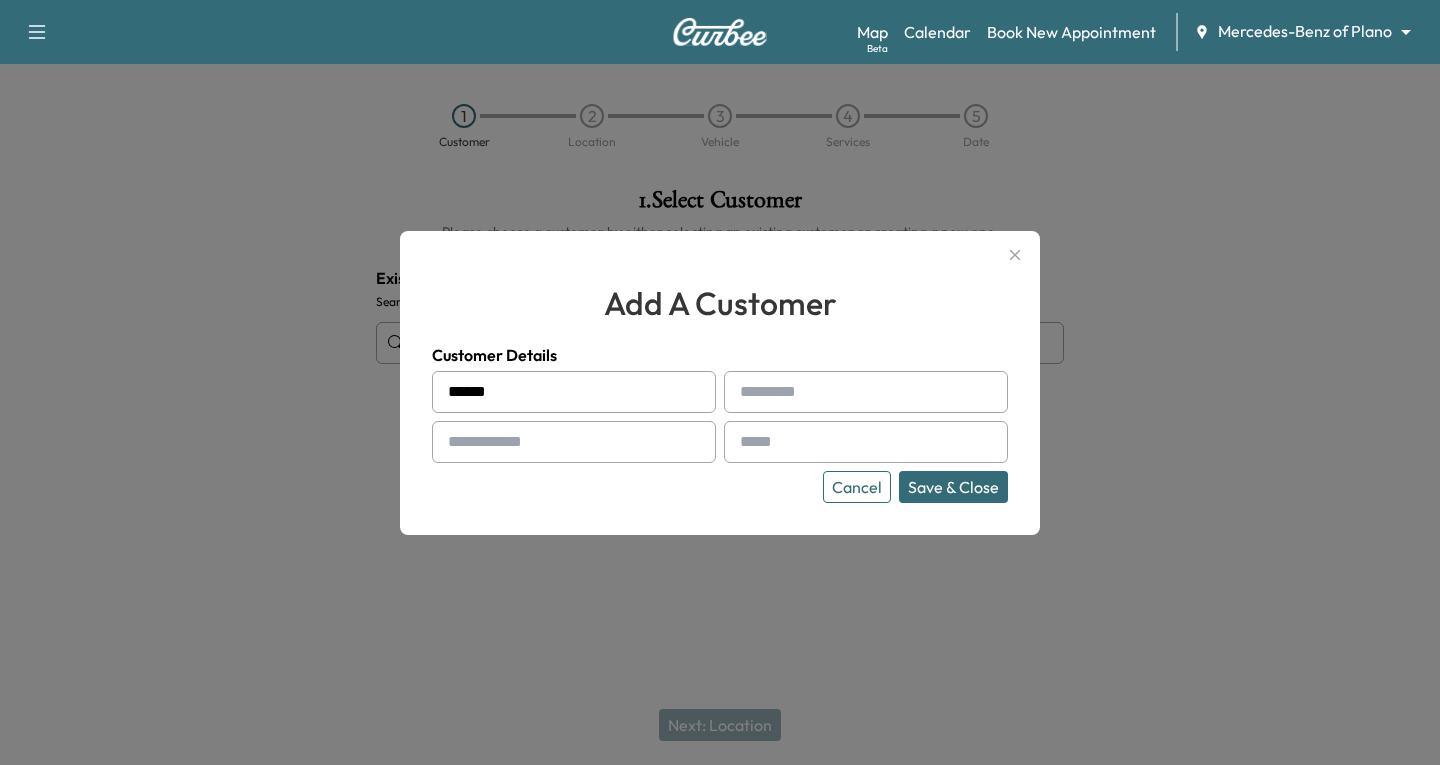 type on "******" 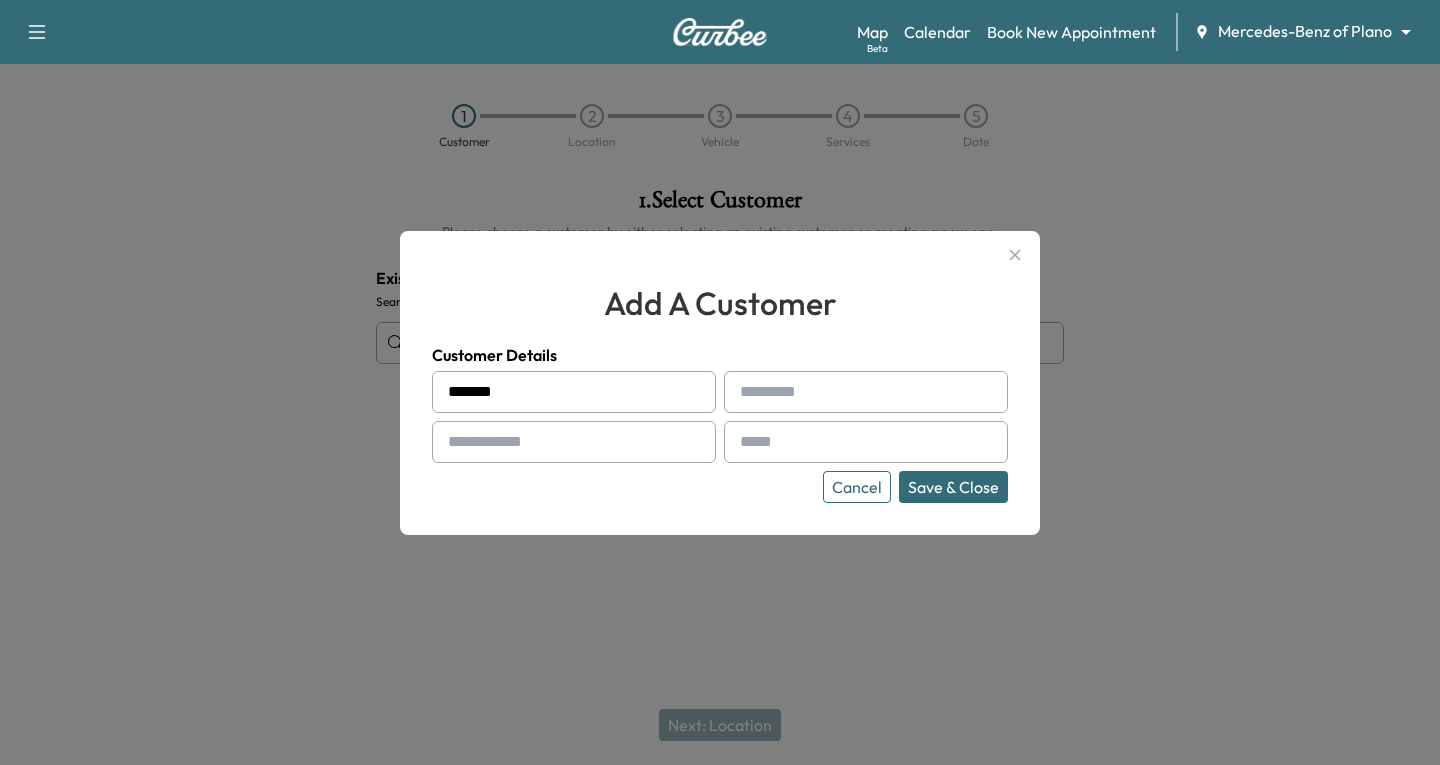 click at bounding box center [866, 392] 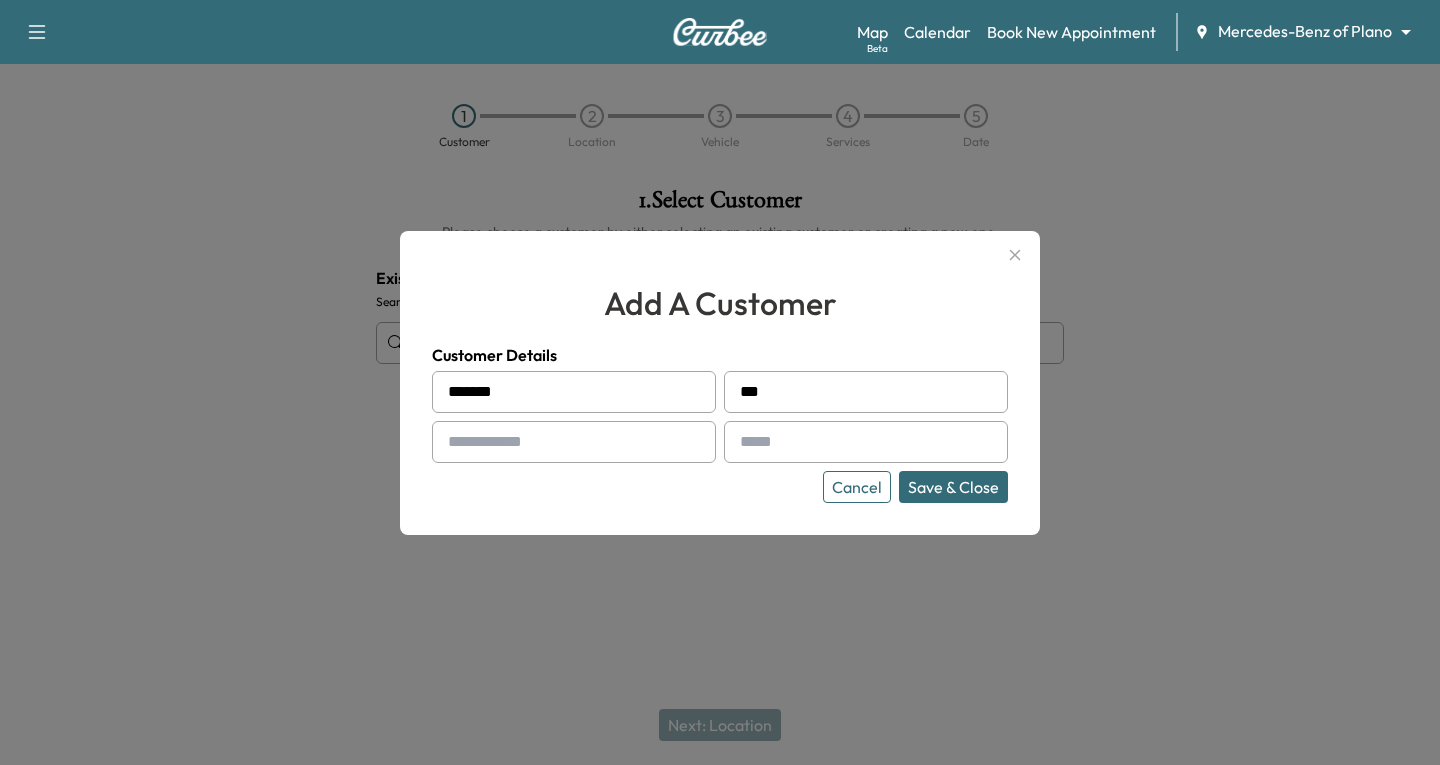 type on "*******" 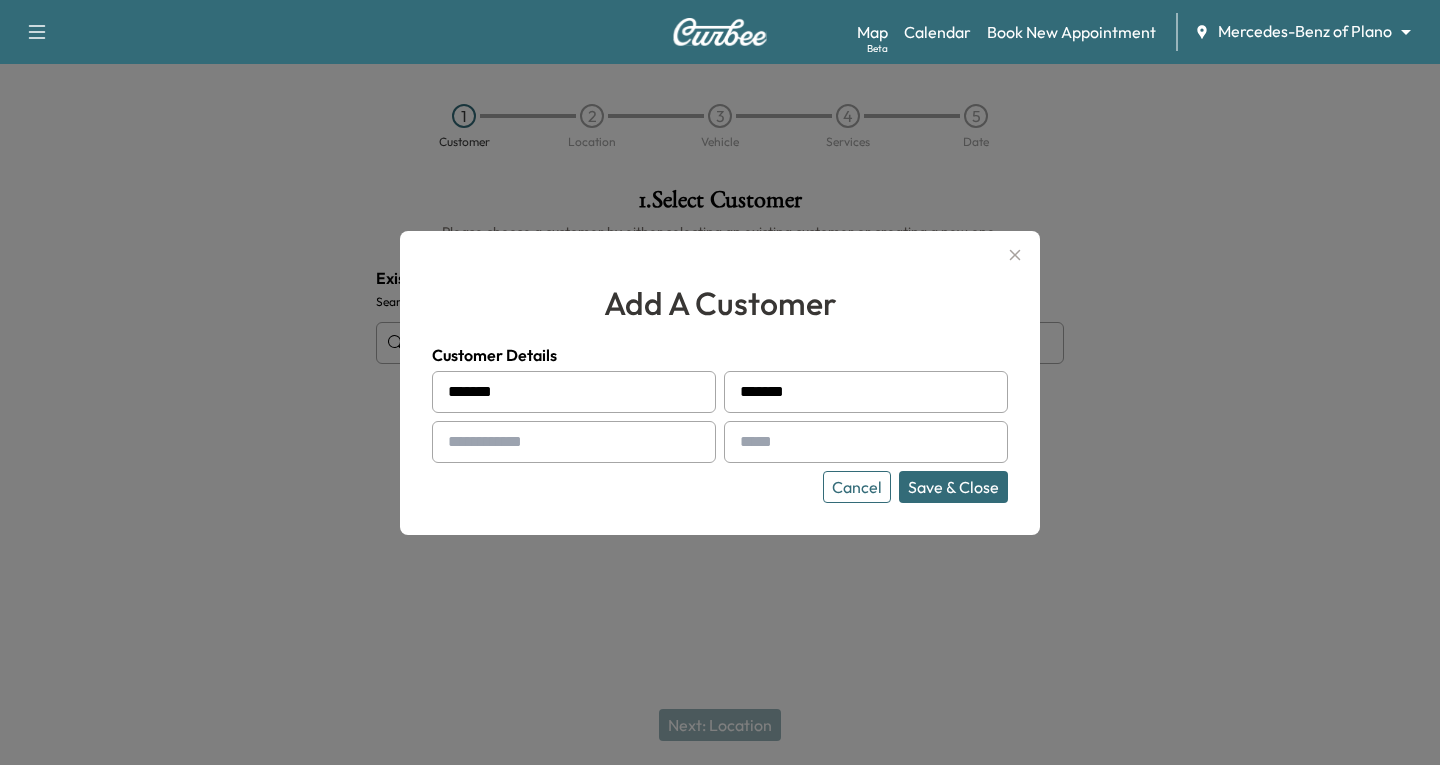 click at bounding box center (574, 442) 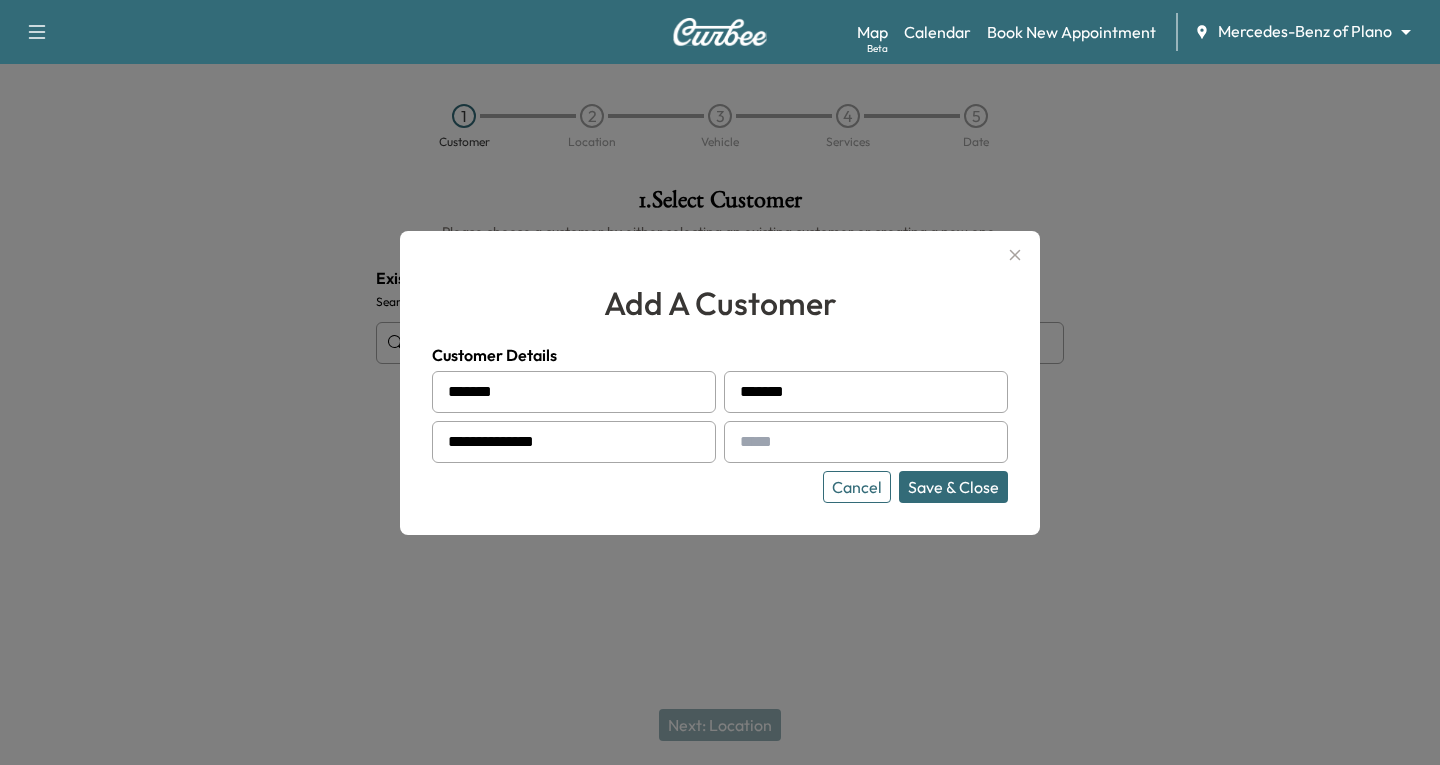 type on "**********" 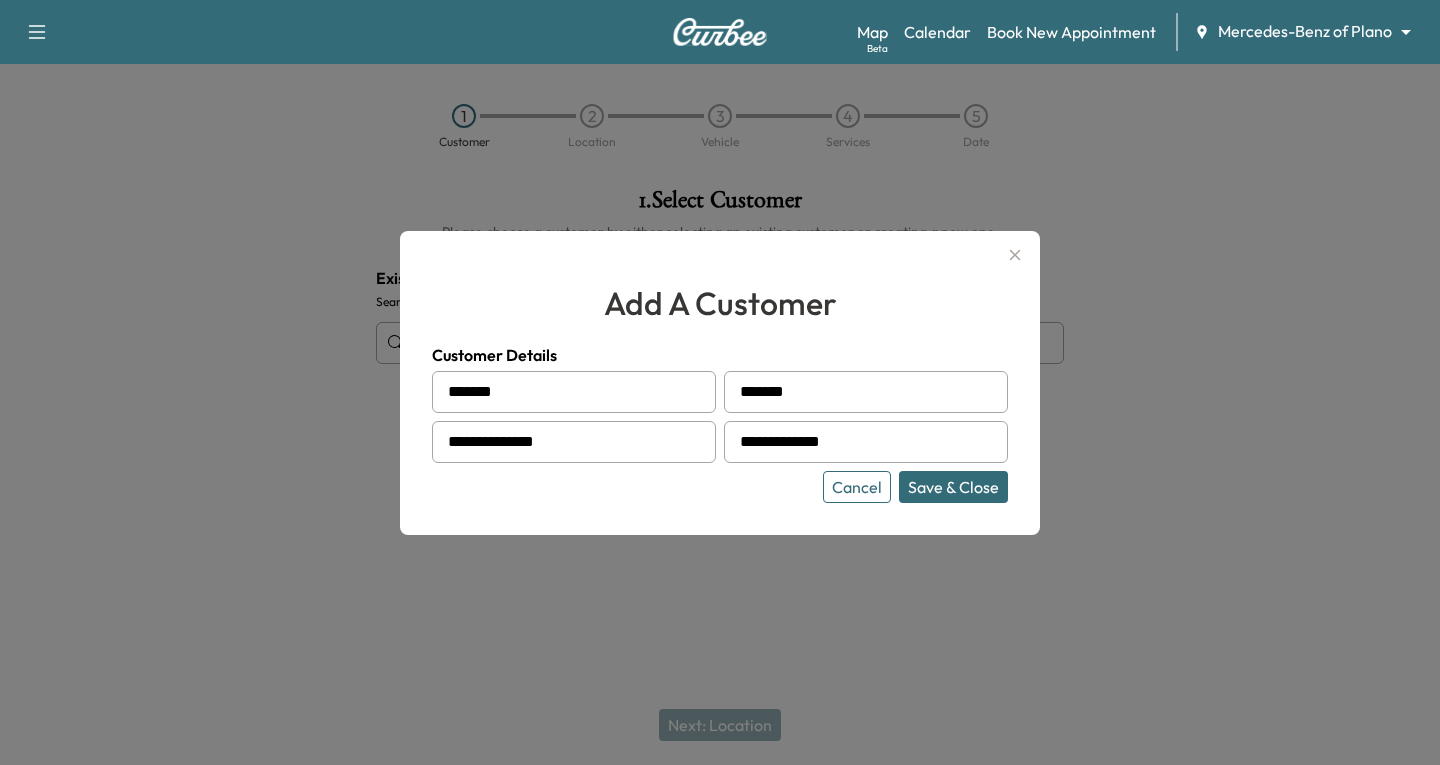 click on "Save & Close" at bounding box center [953, 487] 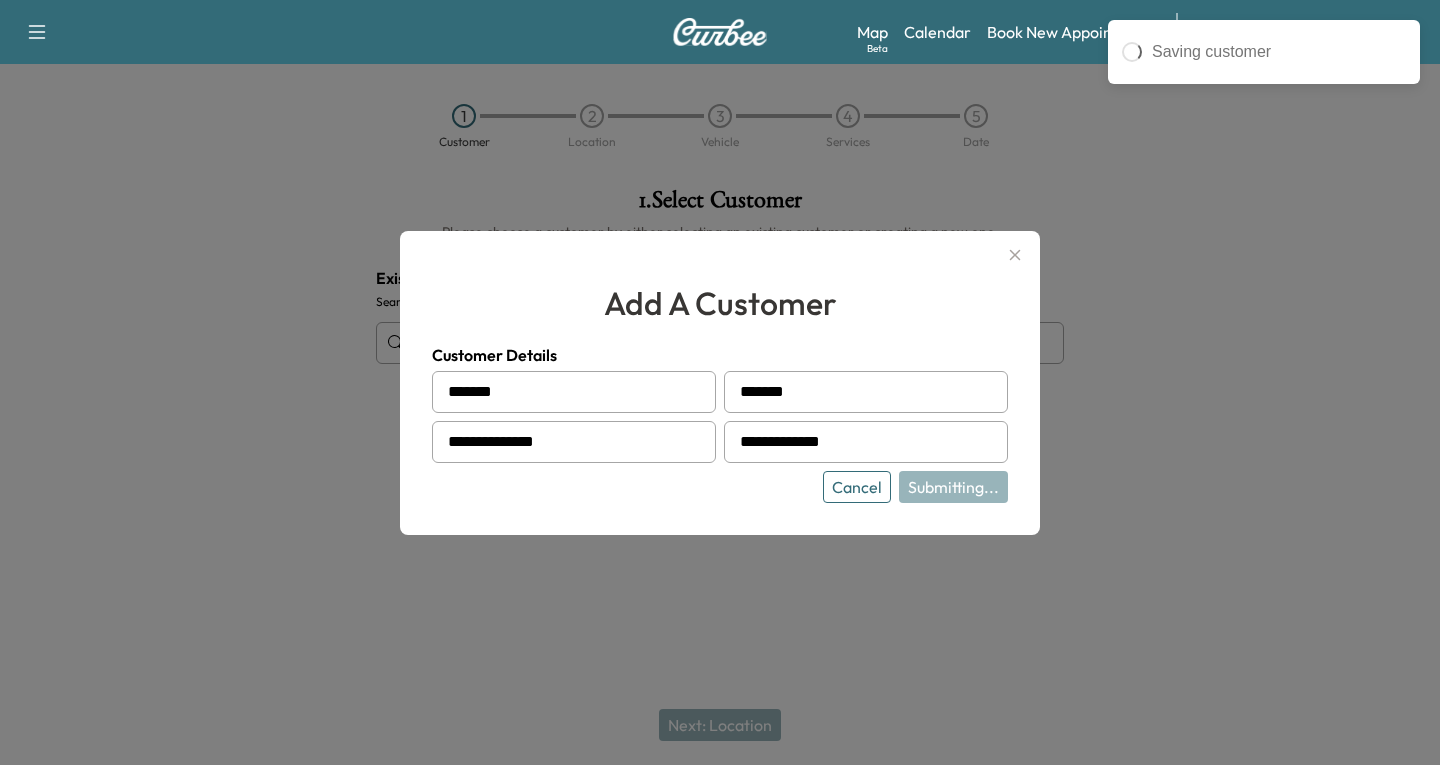 type on "**********" 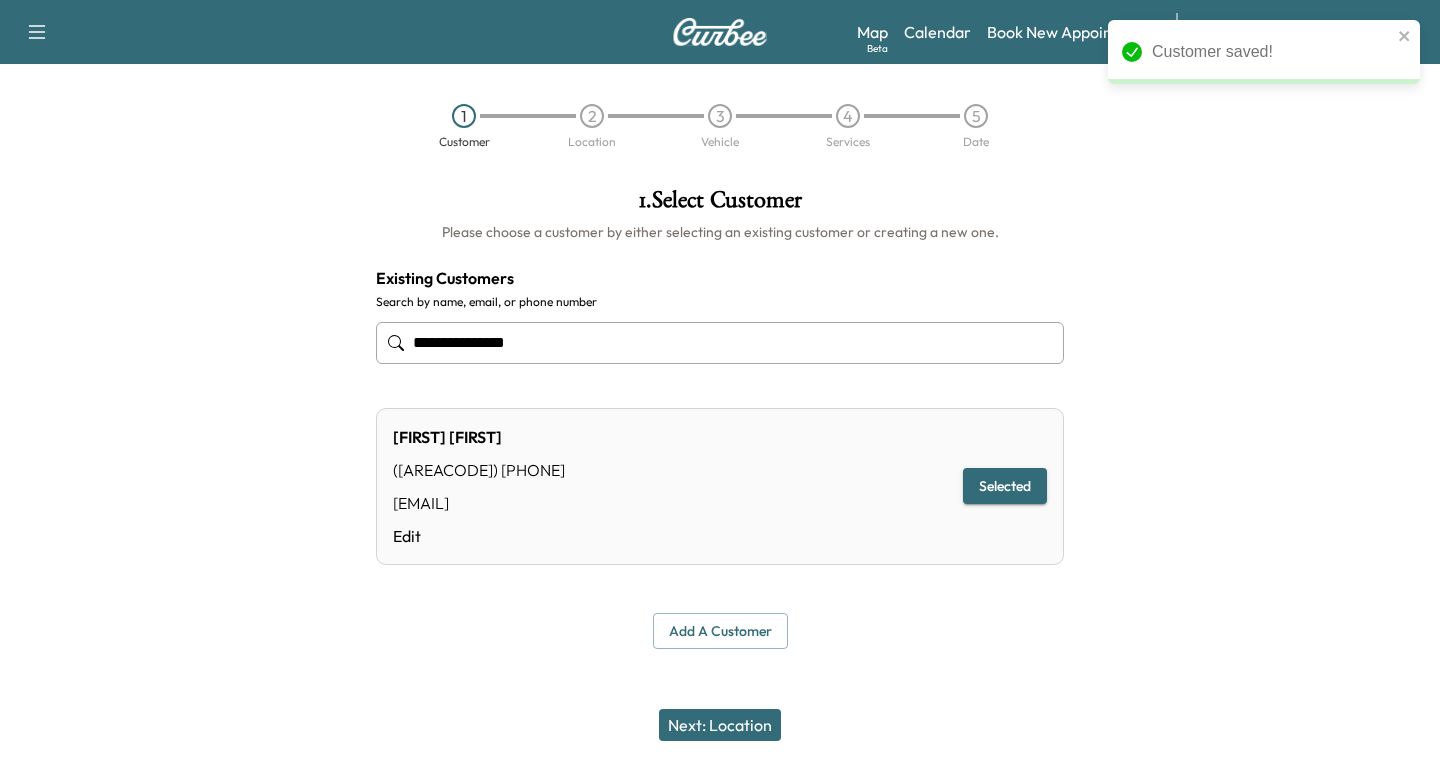 click on "Next: Location" at bounding box center (720, 725) 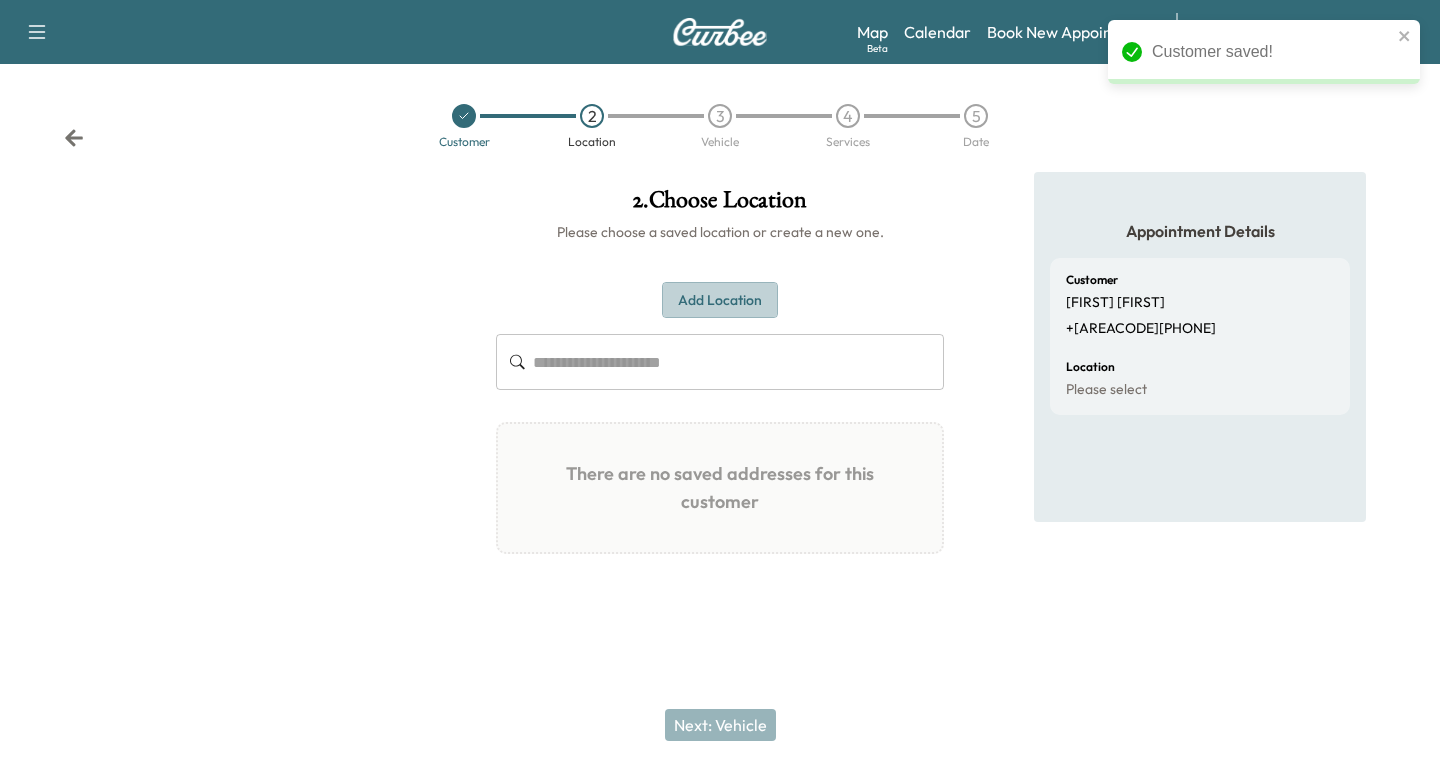 click on "Add Location" at bounding box center (720, 300) 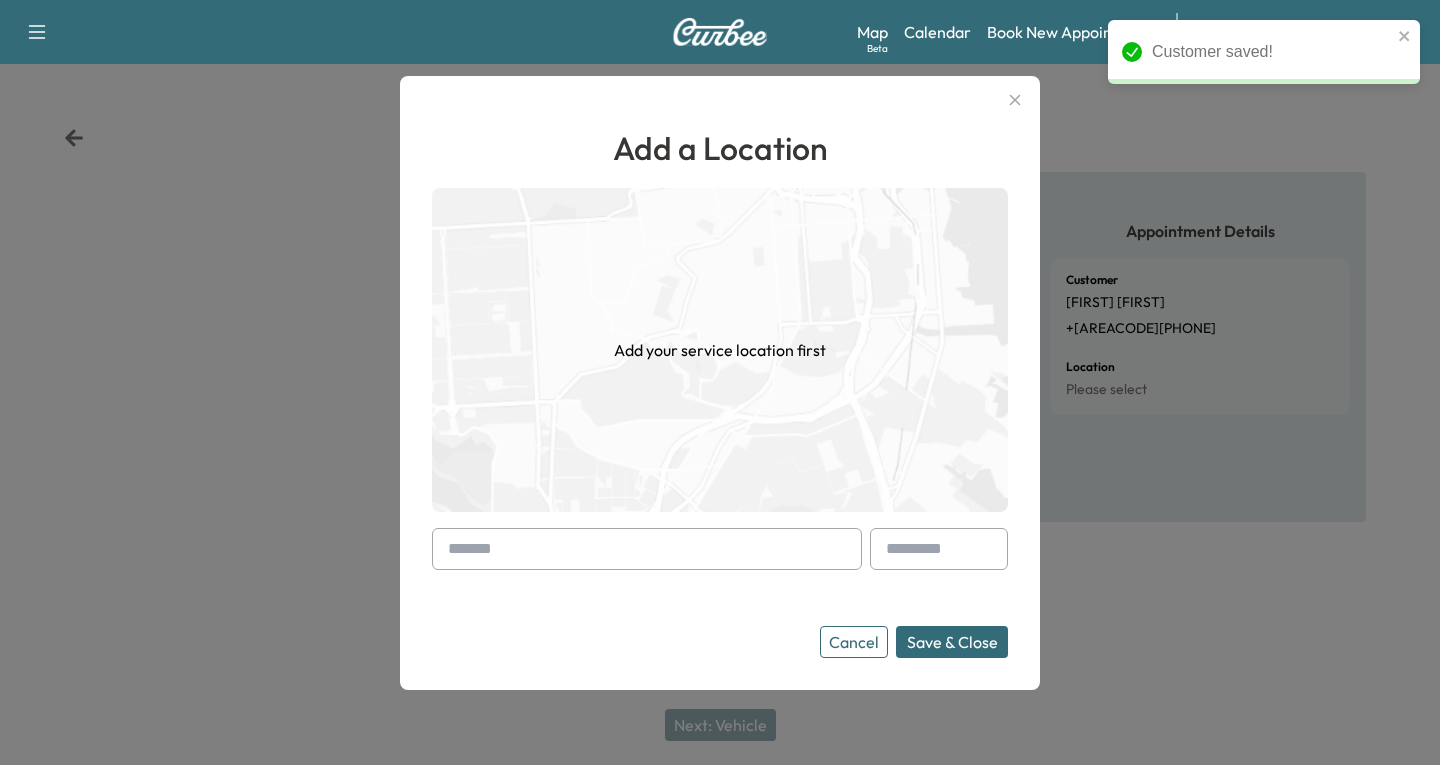 click at bounding box center (647, 549) 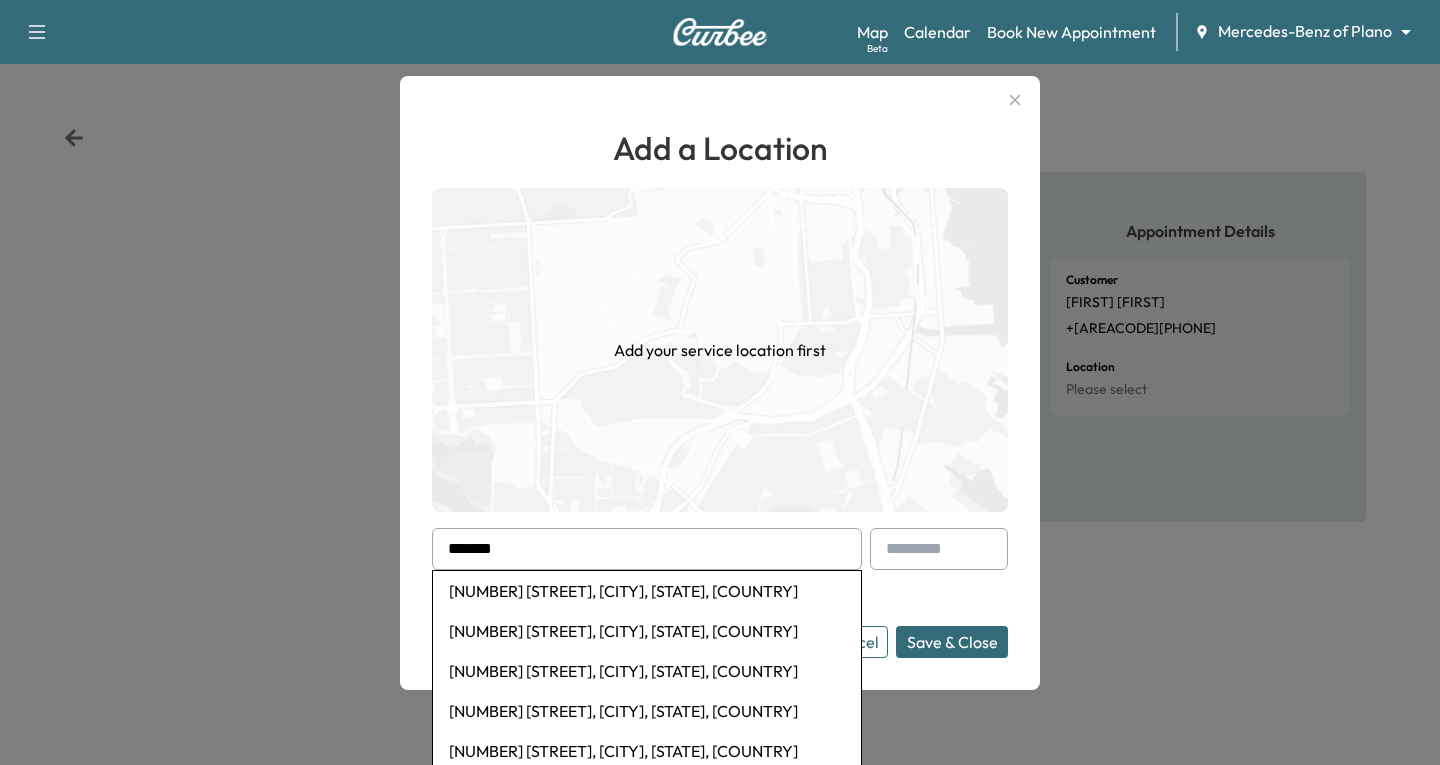 click on "[NUMBER] [STREET], [CITY], [STATE], [COUNTRY]" at bounding box center (647, 631) 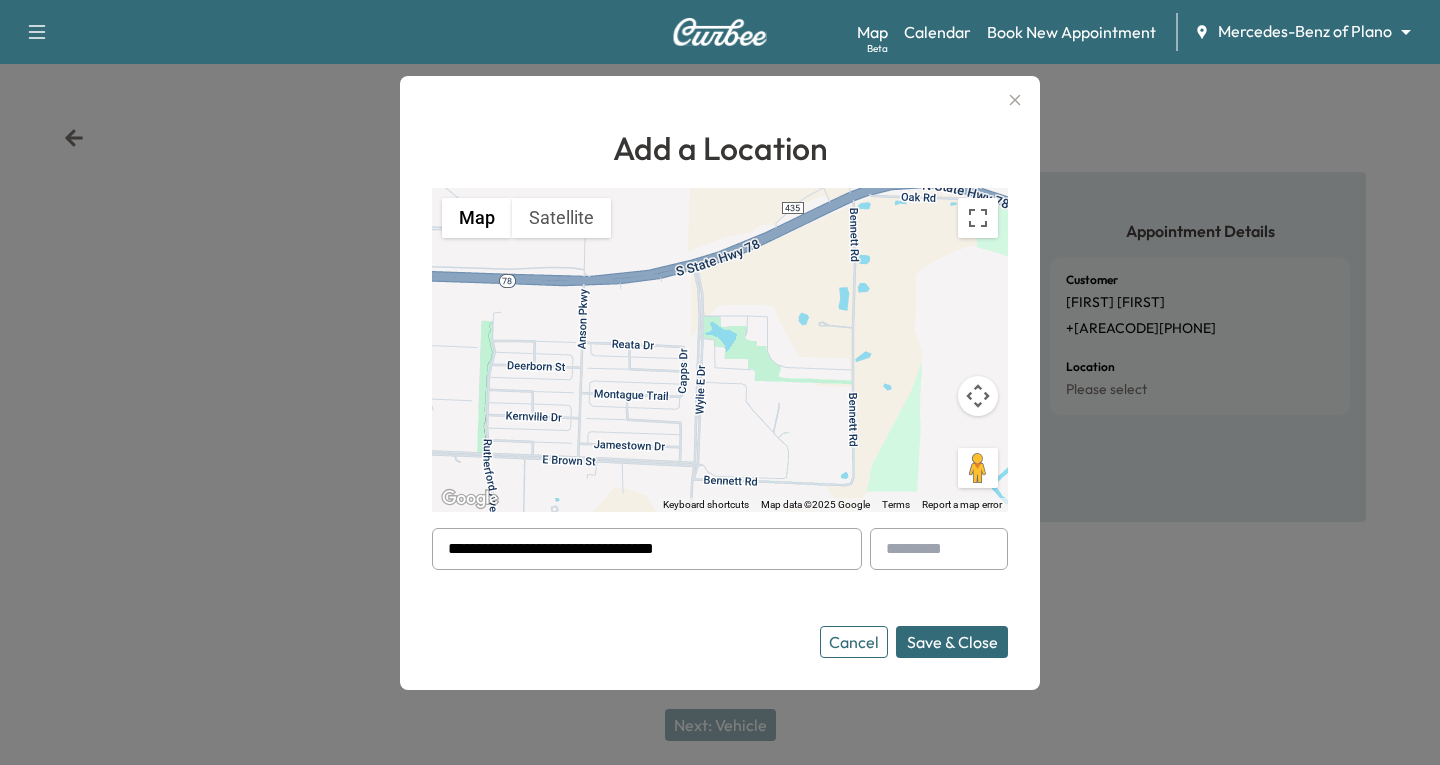 click on "Save & Close" at bounding box center (952, 642) 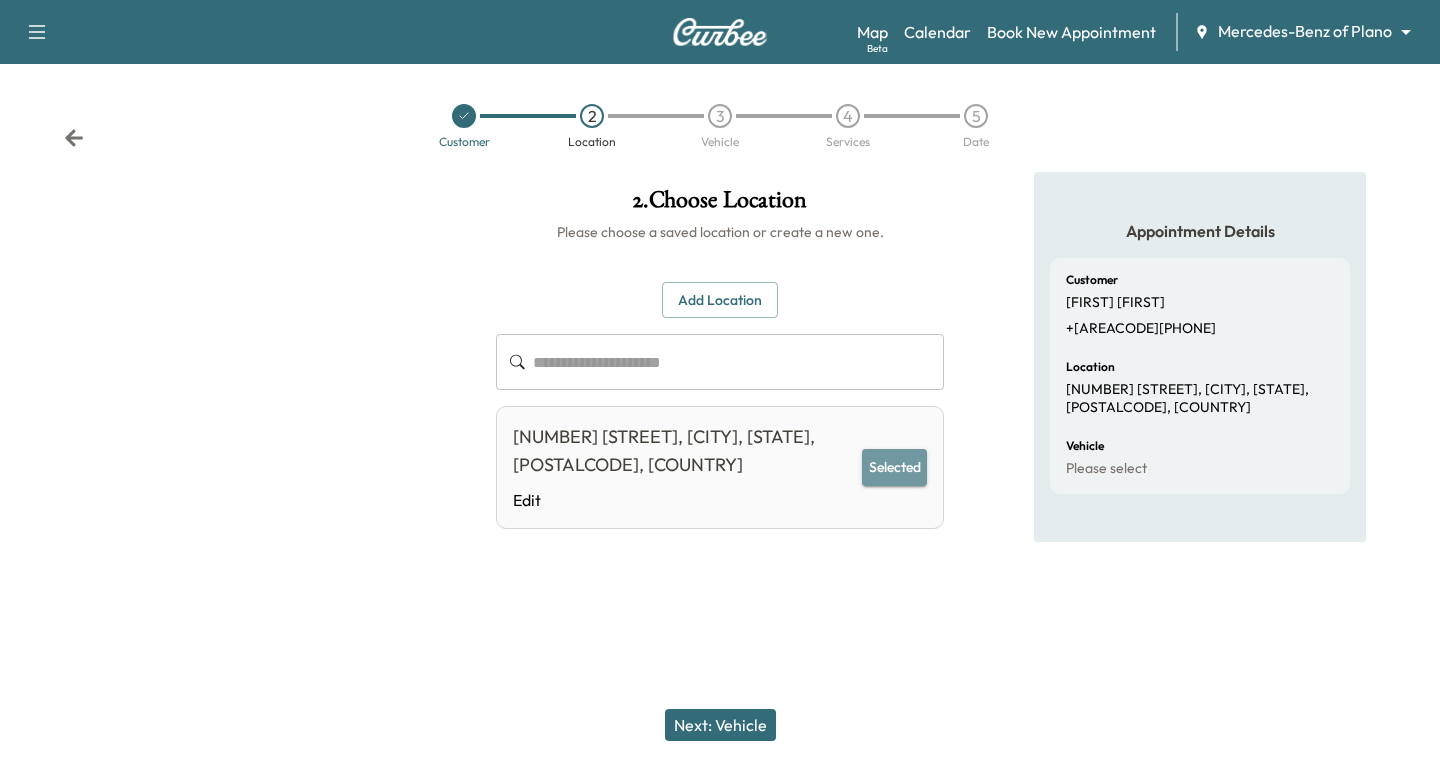 click on "Selected" at bounding box center [894, 467] 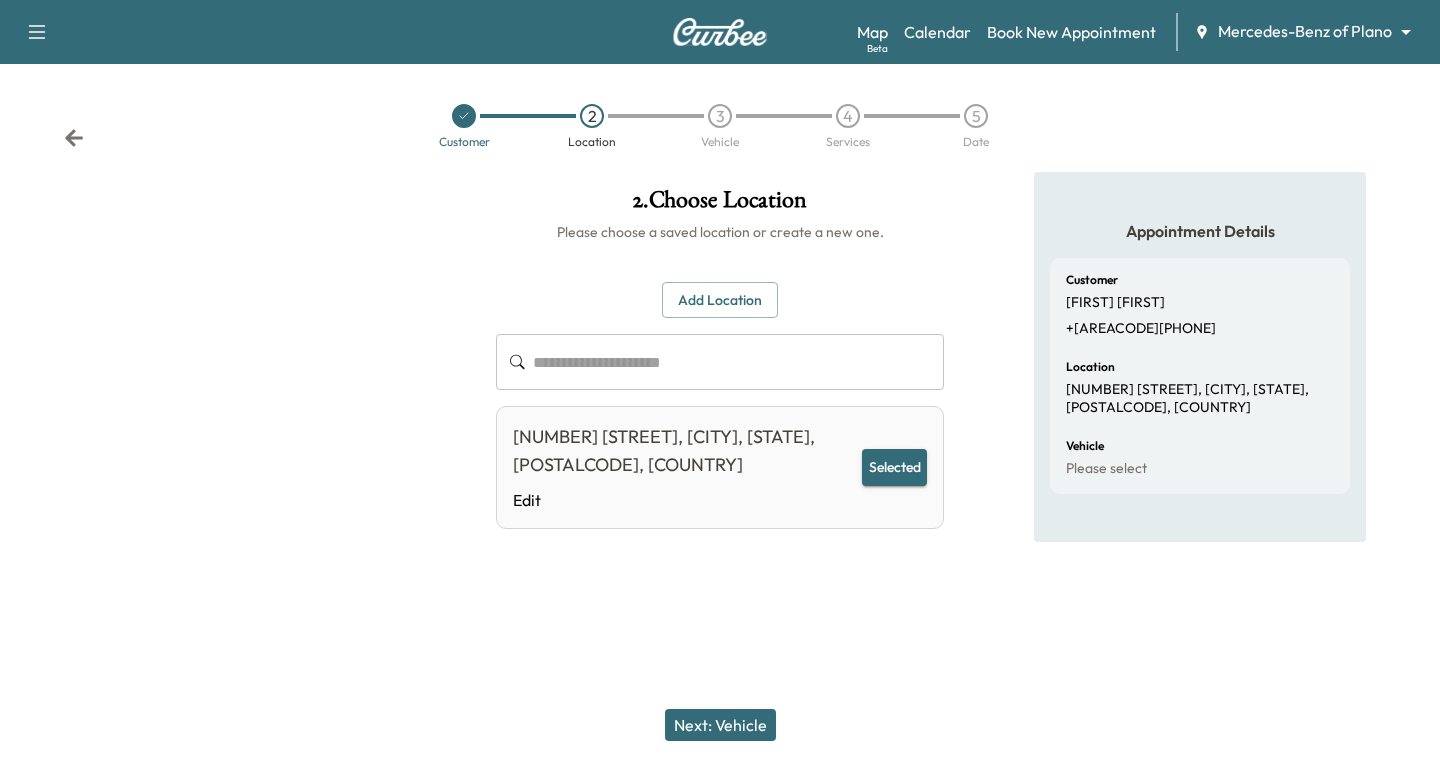 click on "Next: Vehicle" at bounding box center [720, 725] 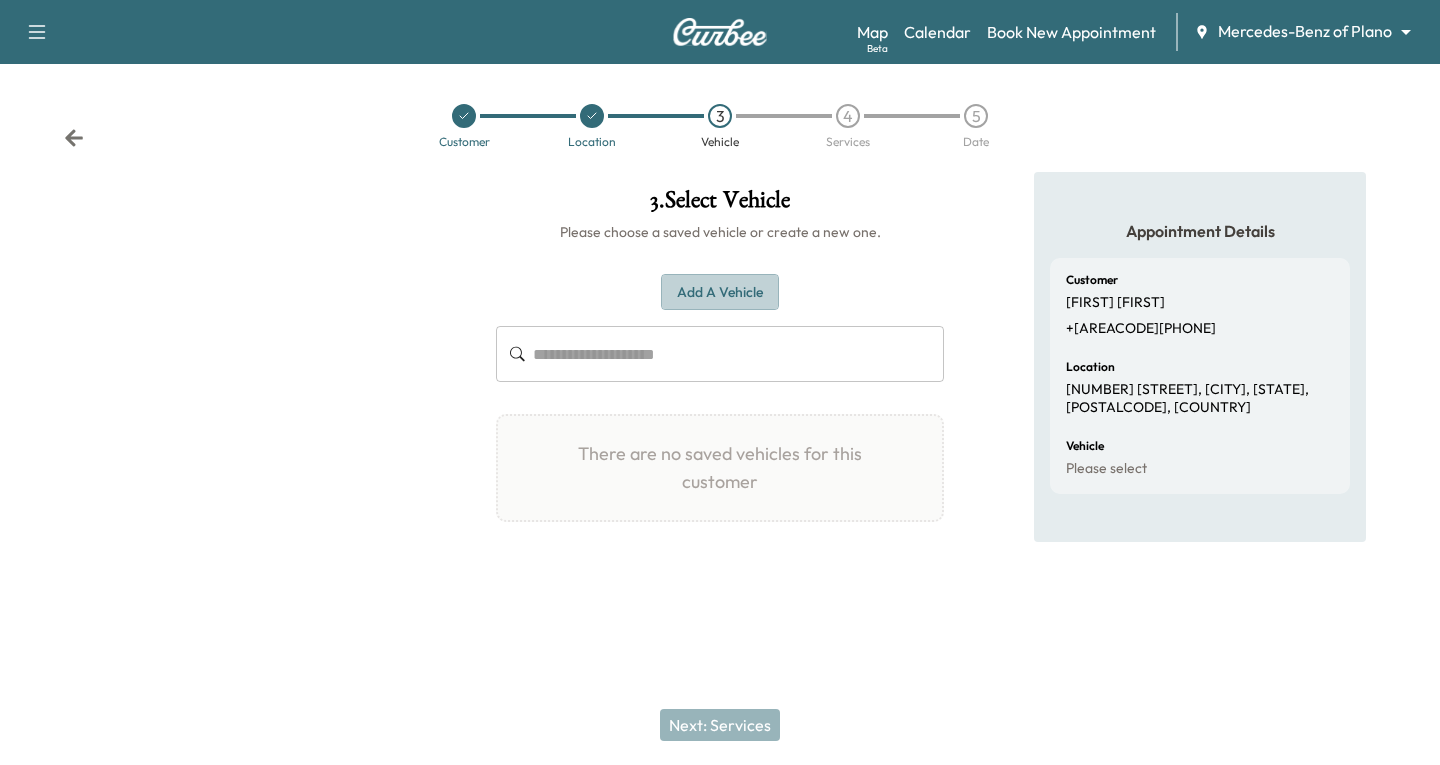 click on "Add a Vehicle" at bounding box center (720, 292) 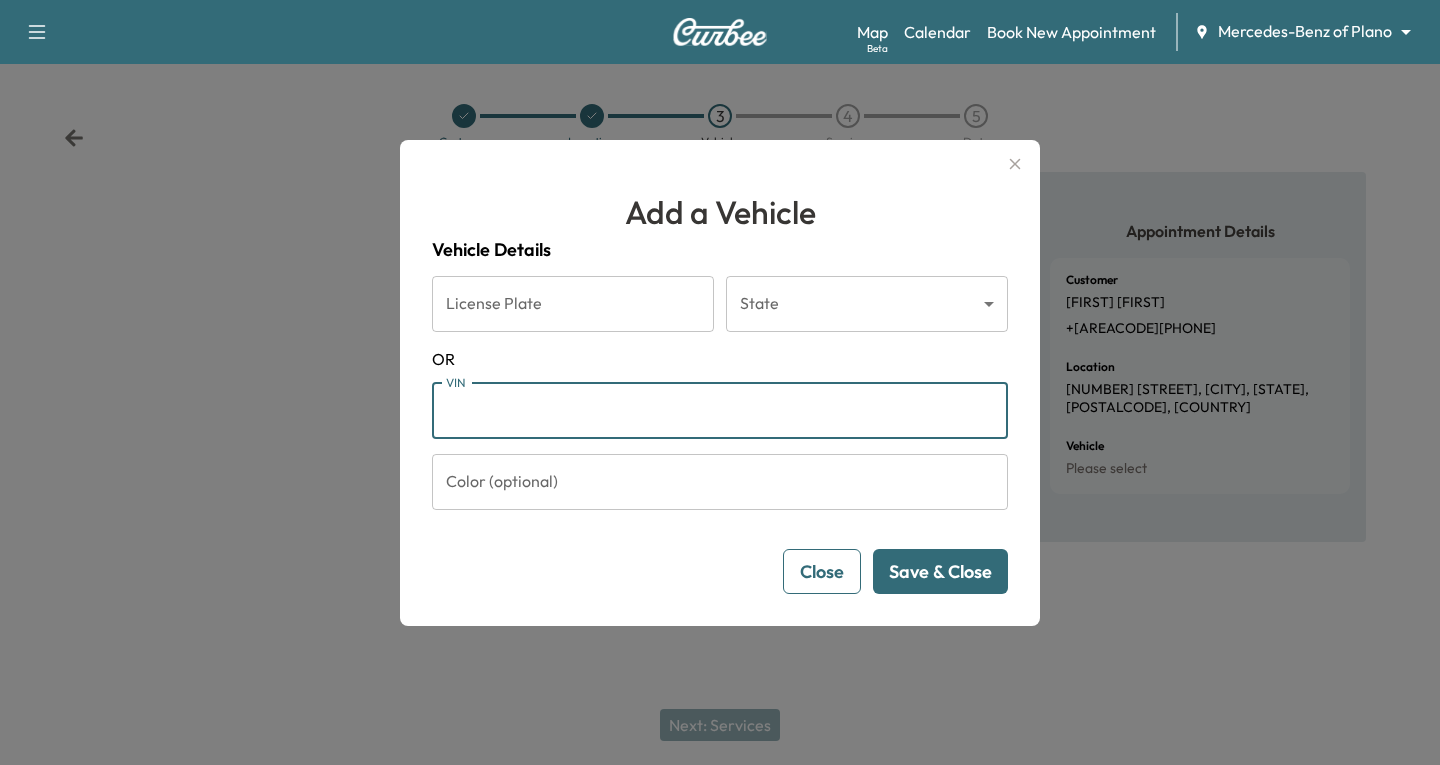 click on "VIN" at bounding box center (720, 411) 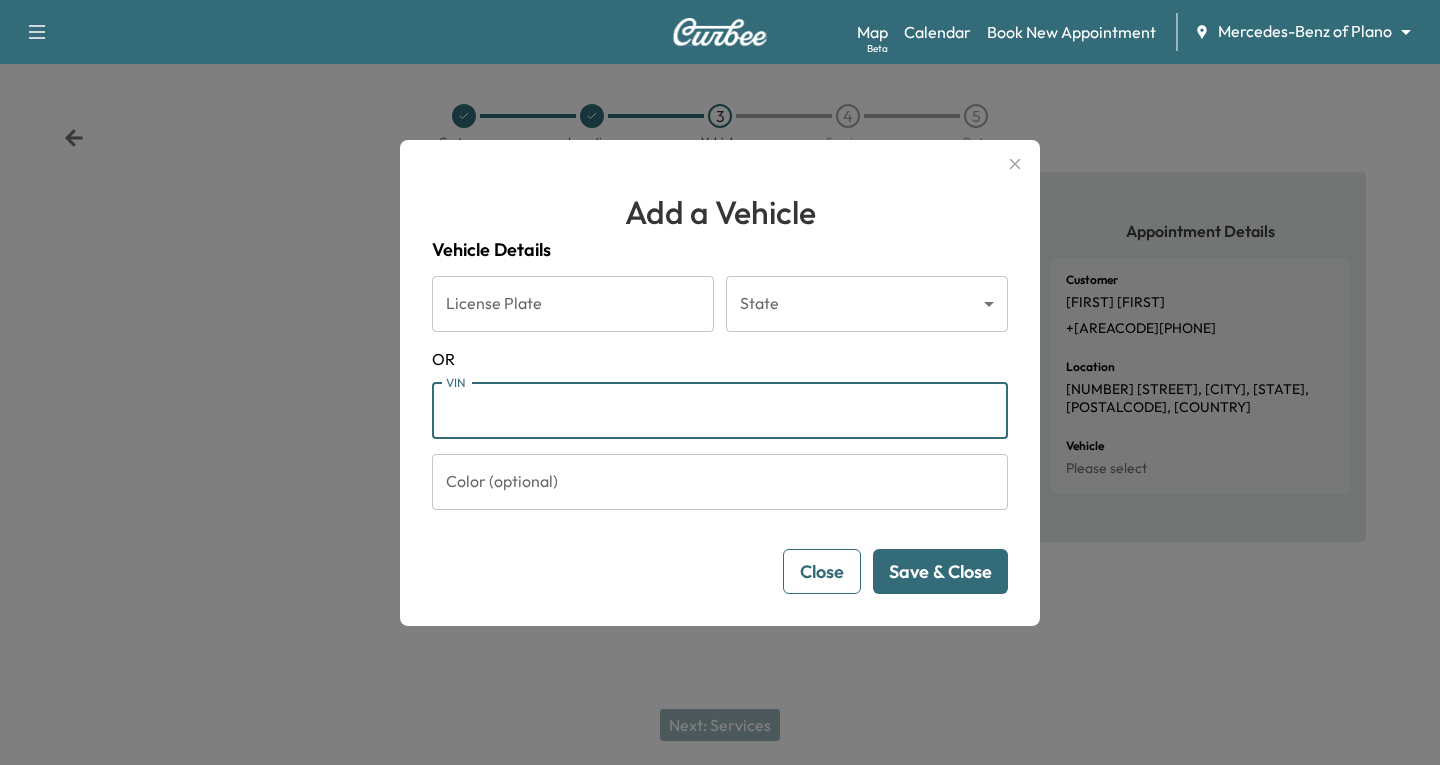paste on "**********" 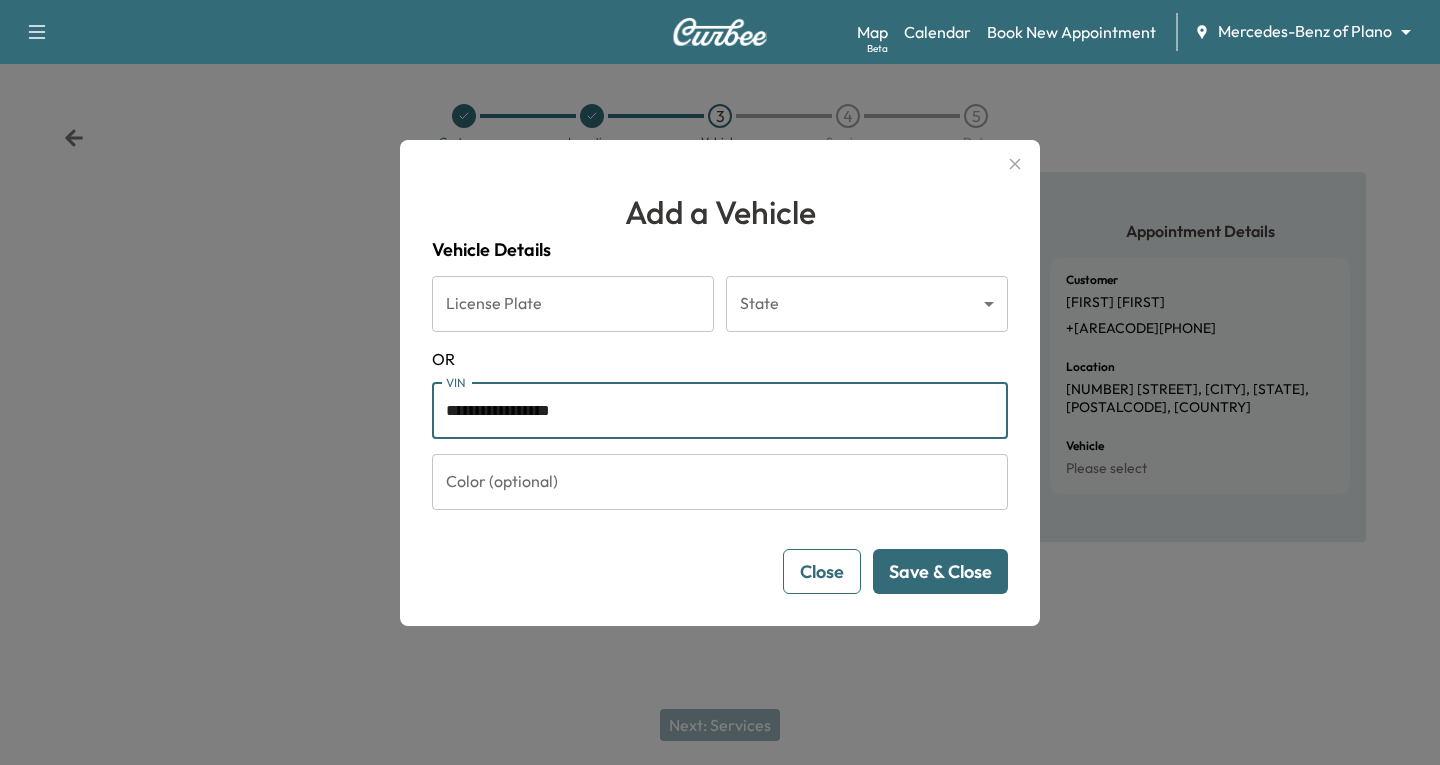type on "**********" 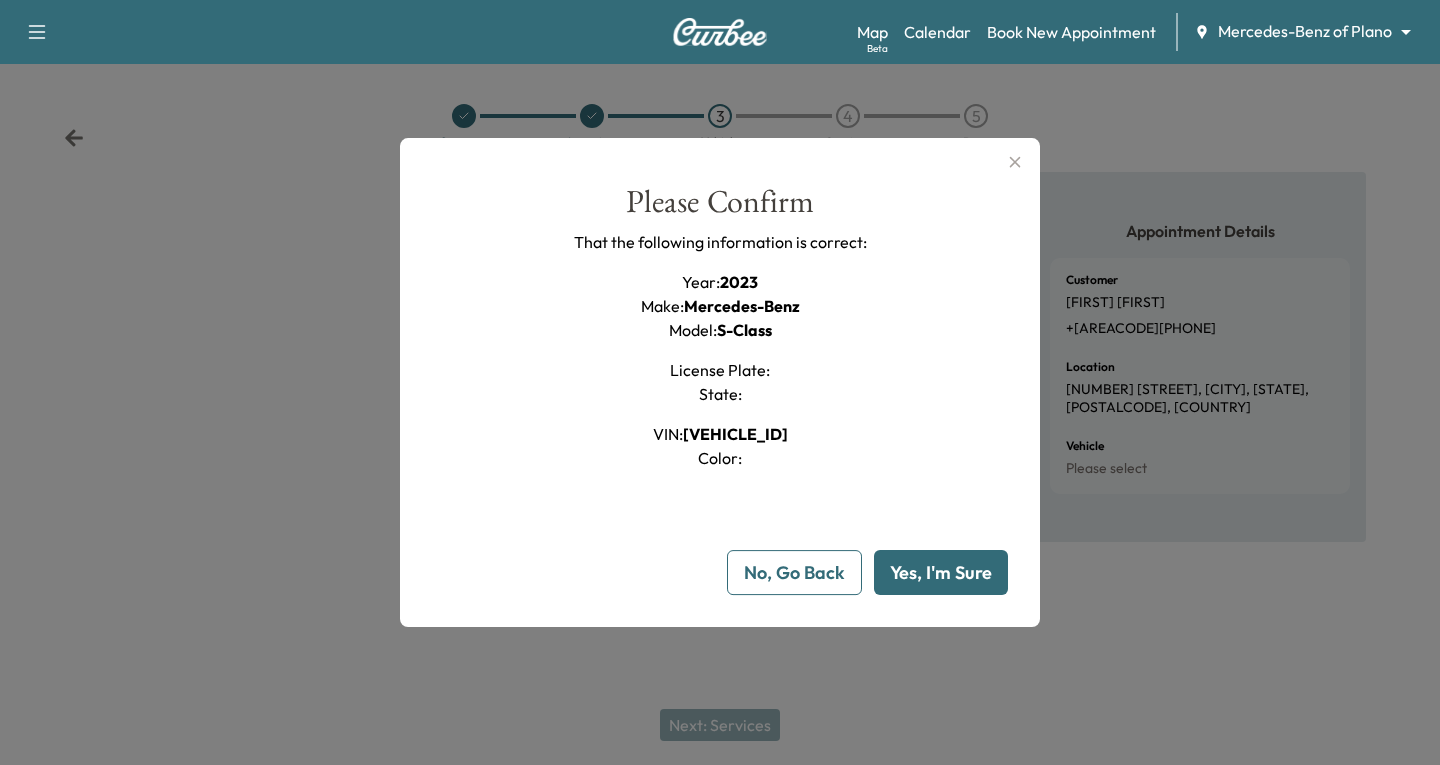 click on "Yes, I'm Sure" at bounding box center (941, 572) 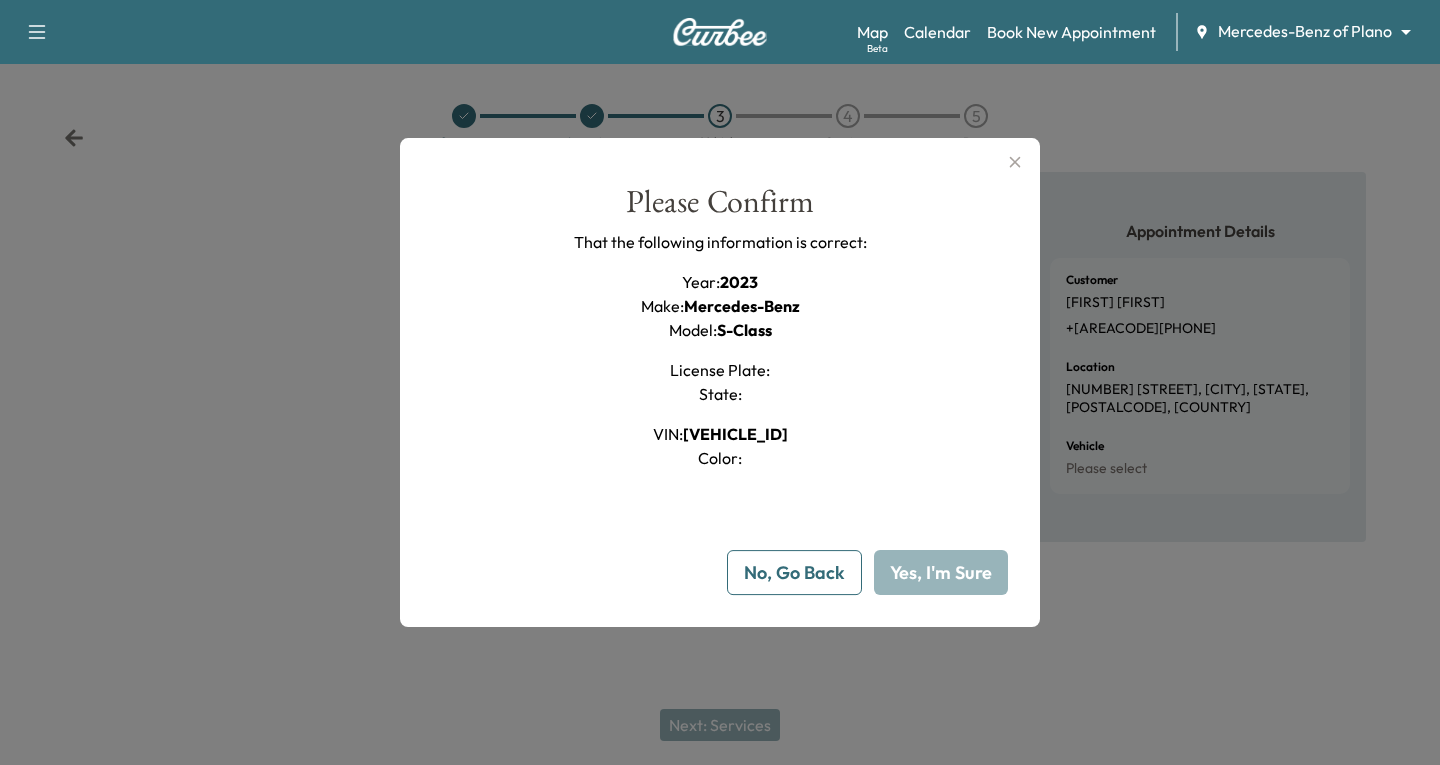 type 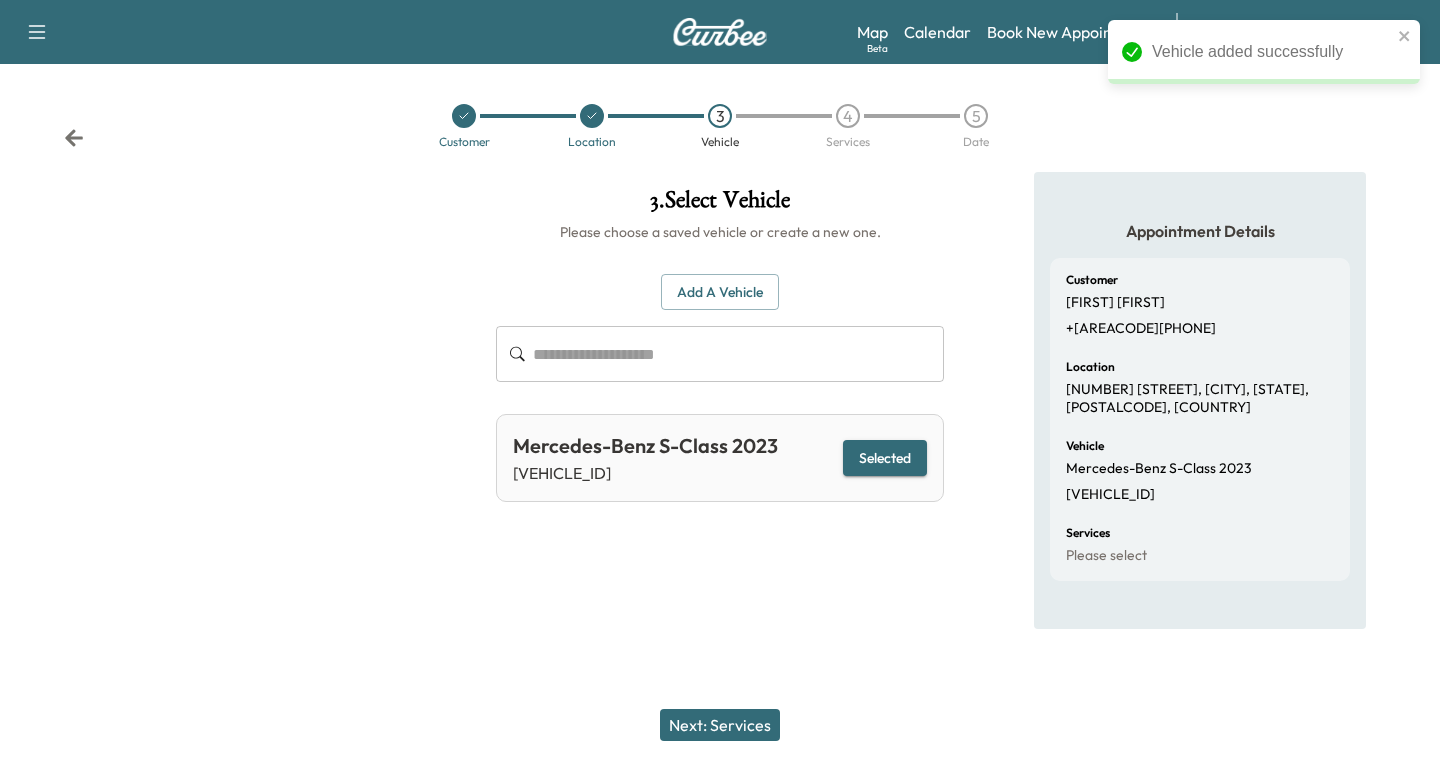 click on "Next: Services" at bounding box center [720, 725] 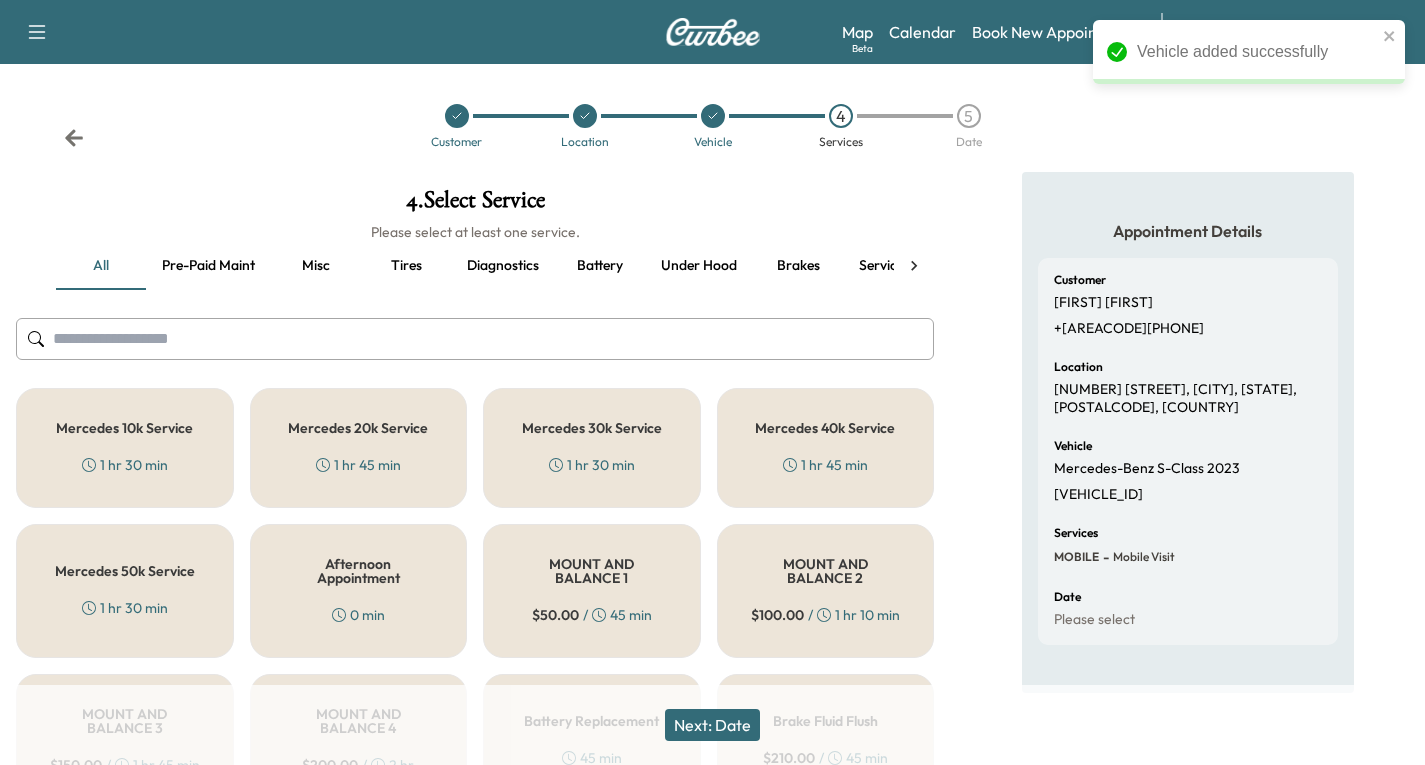 click on "Mercedes 20k Service 1 hr 45 min" at bounding box center (359, 448) 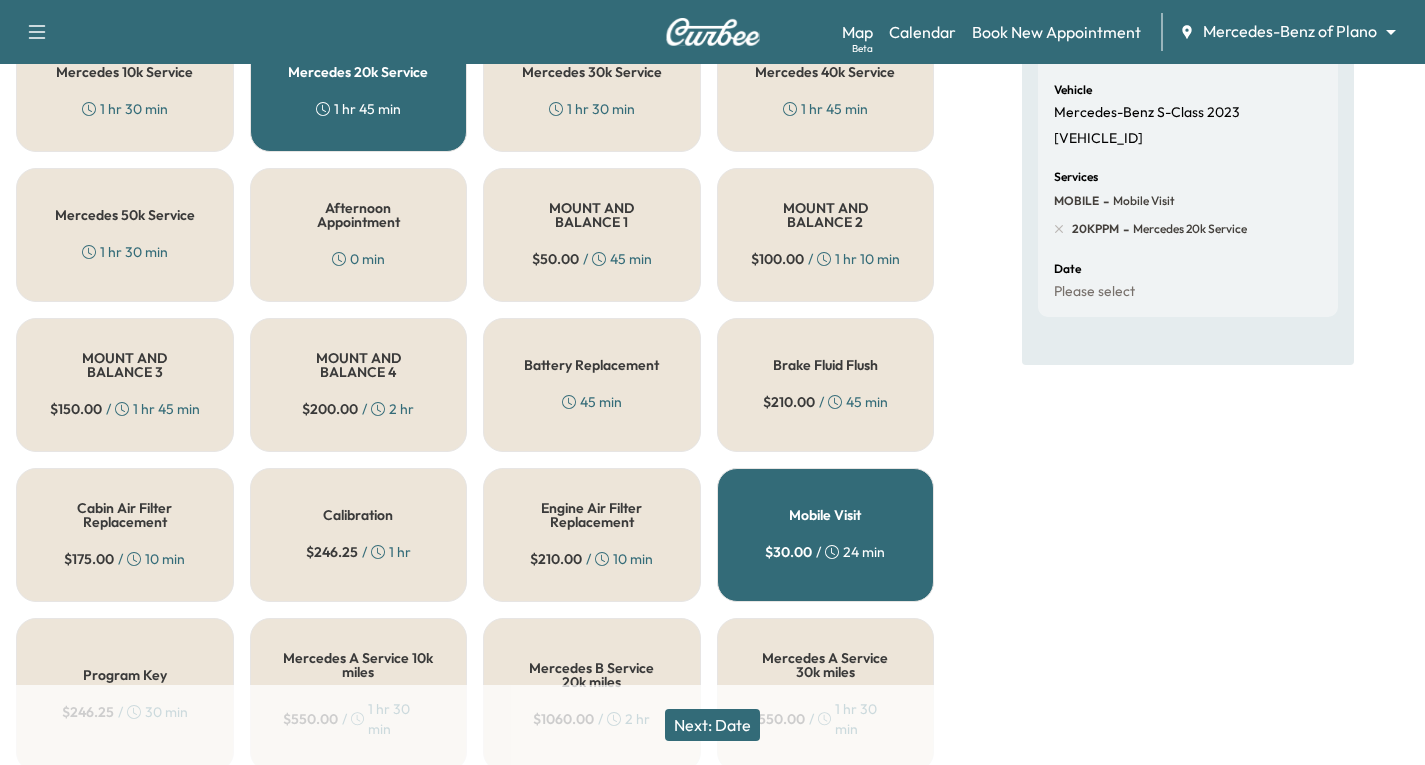 scroll, scrollTop: 500, scrollLeft: 0, axis: vertical 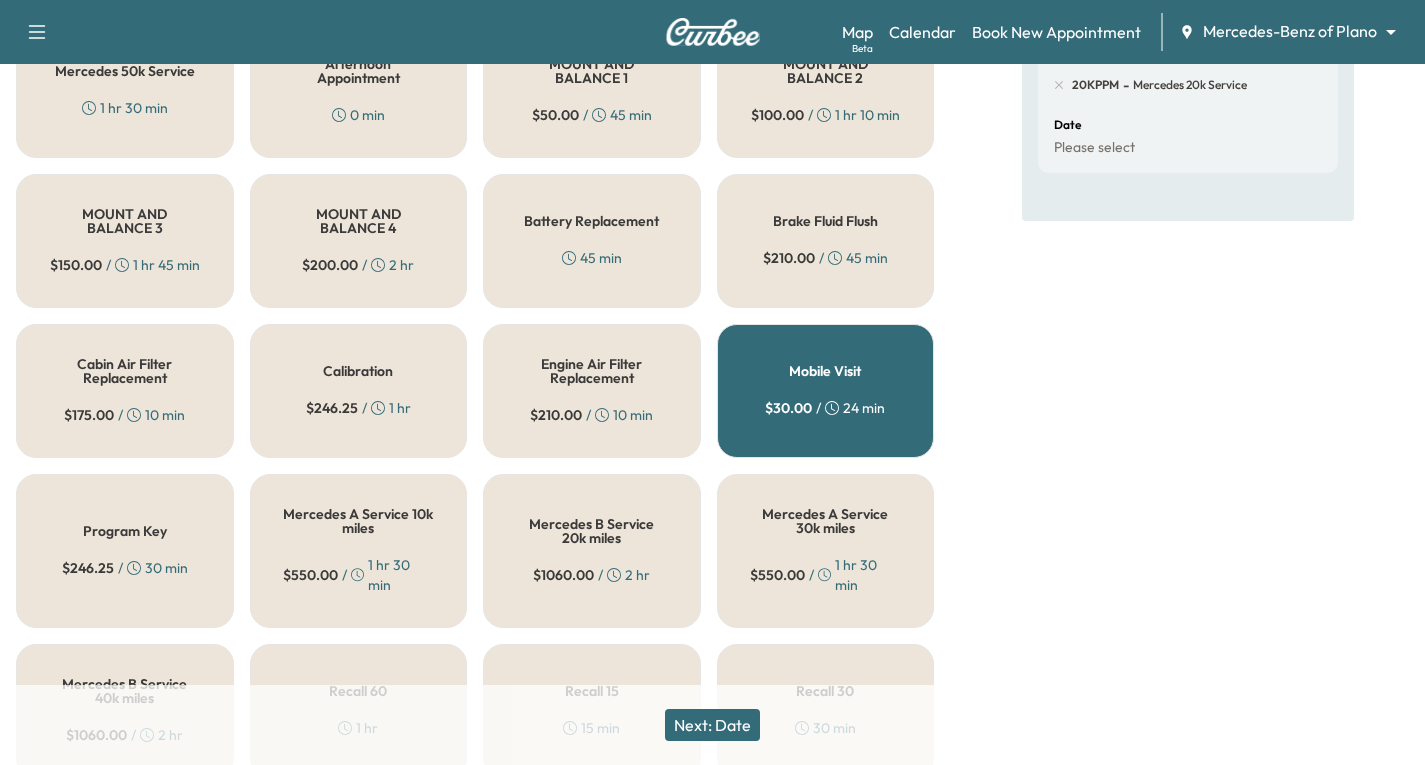 click on "Next: Date" at bounding box center [712, 725] 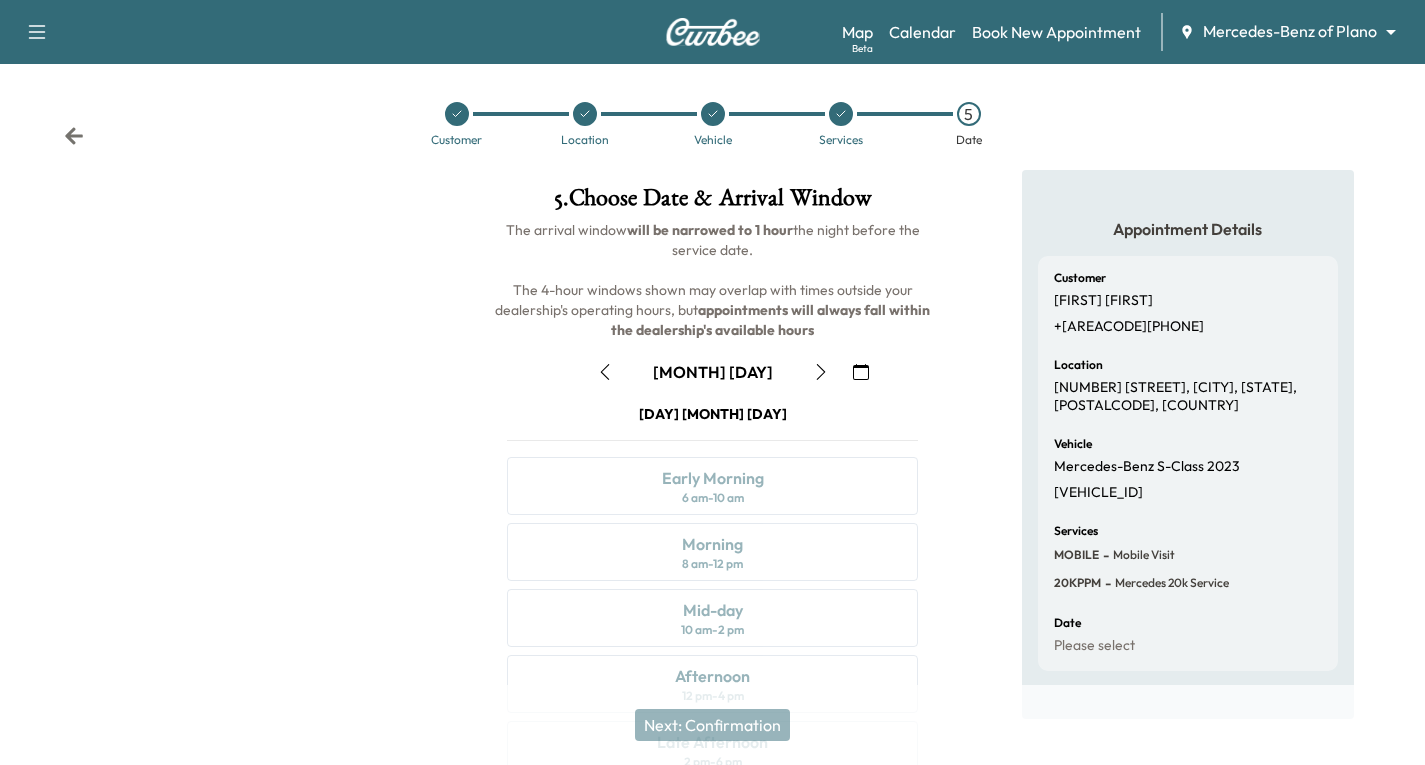 scroll, scrollTop: 236, scrollLeft: 0, axis: vertical 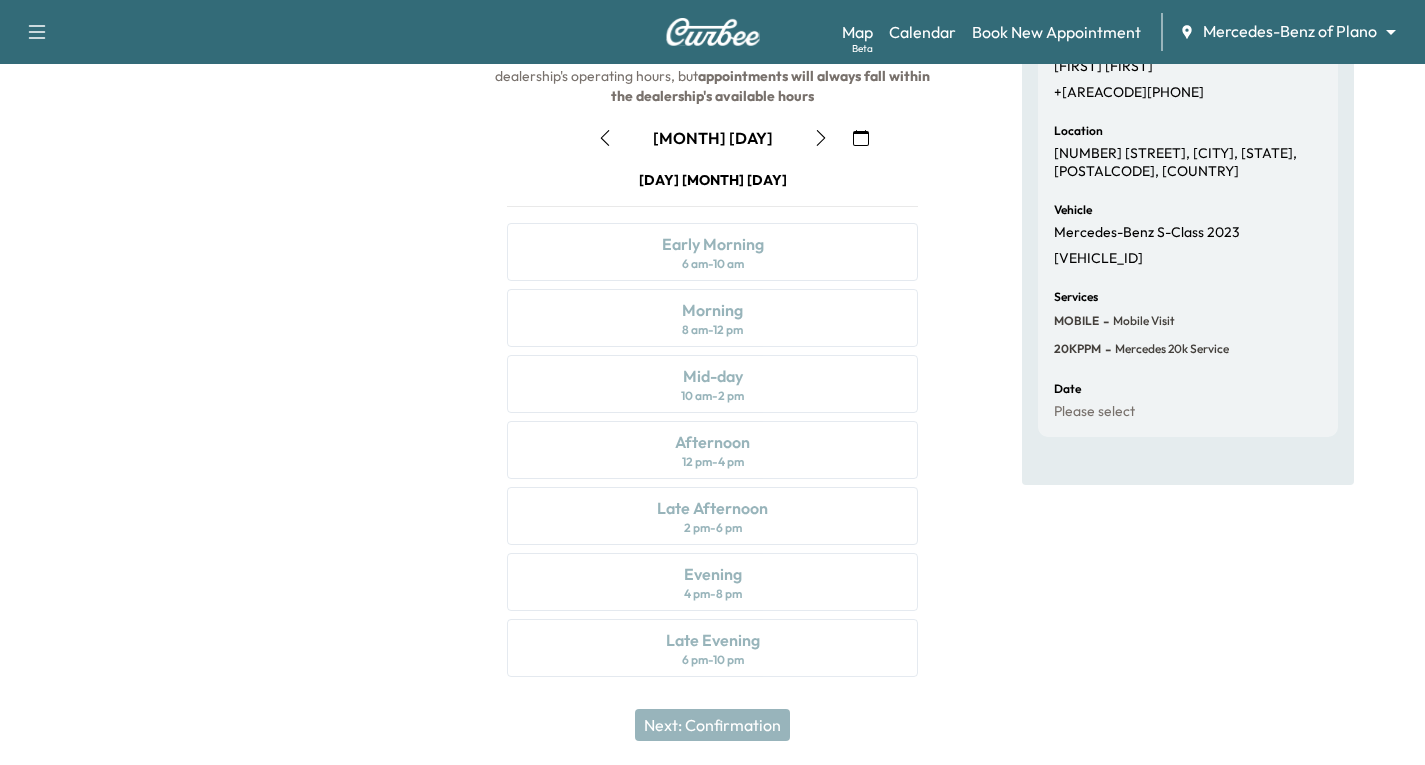 click 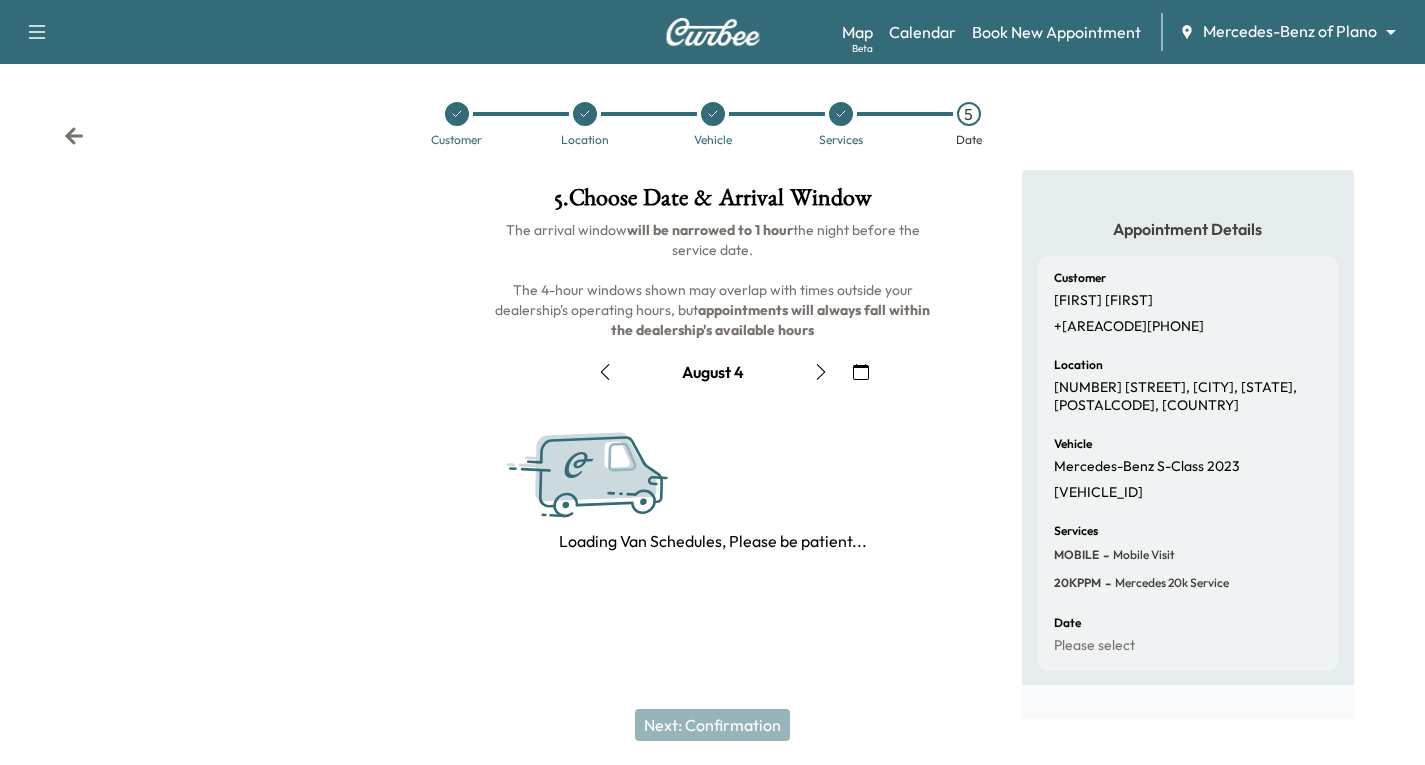 scroll, scrollTop: 236, scrollLeft: 0, axis: vertical 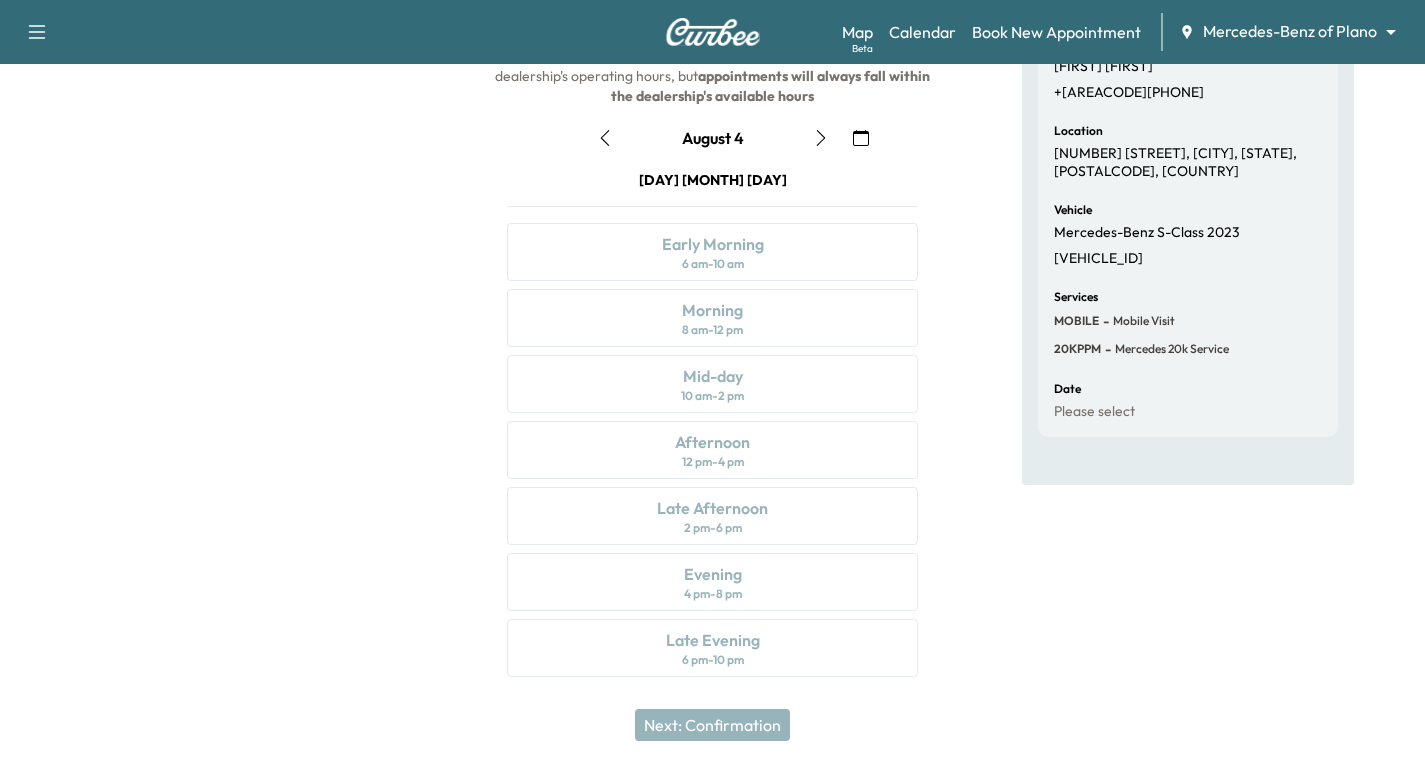 click 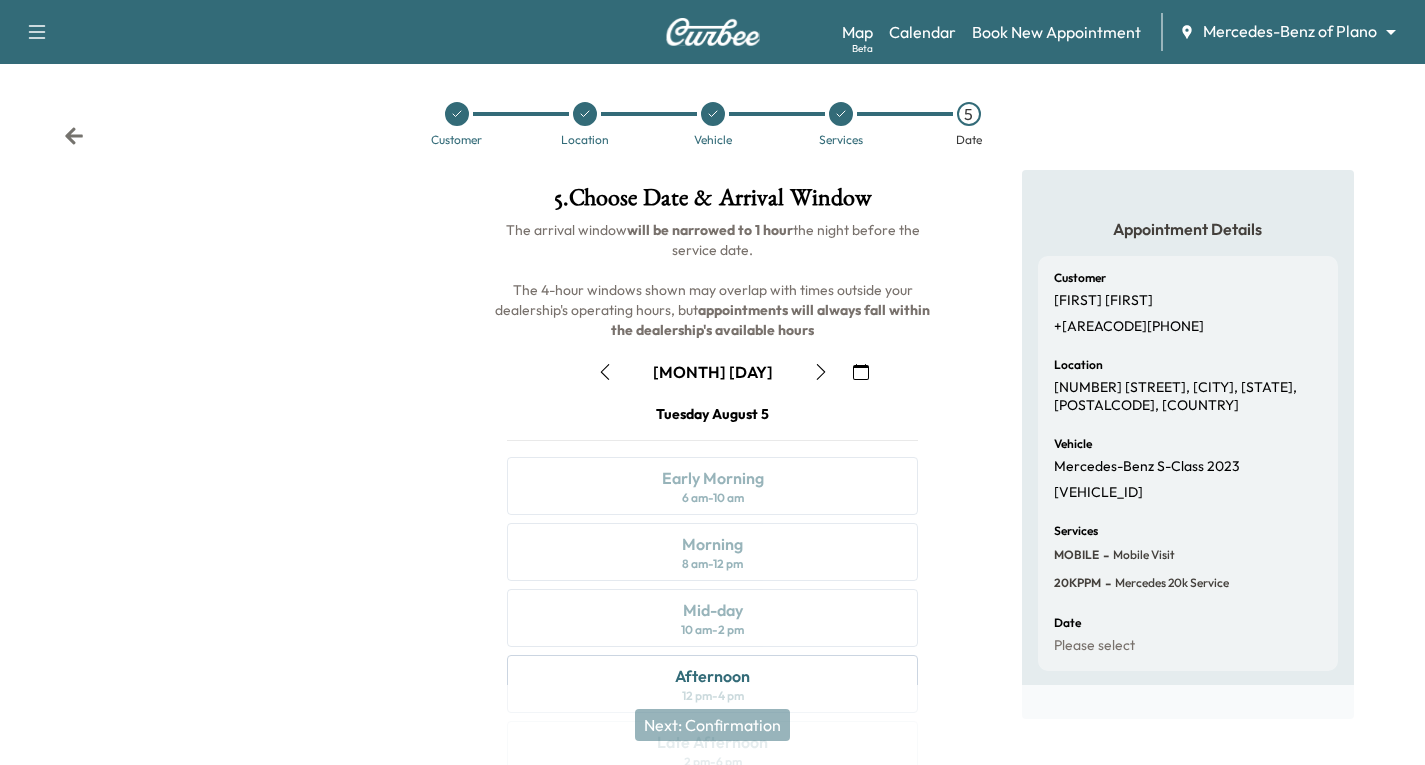 scroll, scrollTop: 236, scrollLeft: 0, axis: vertical 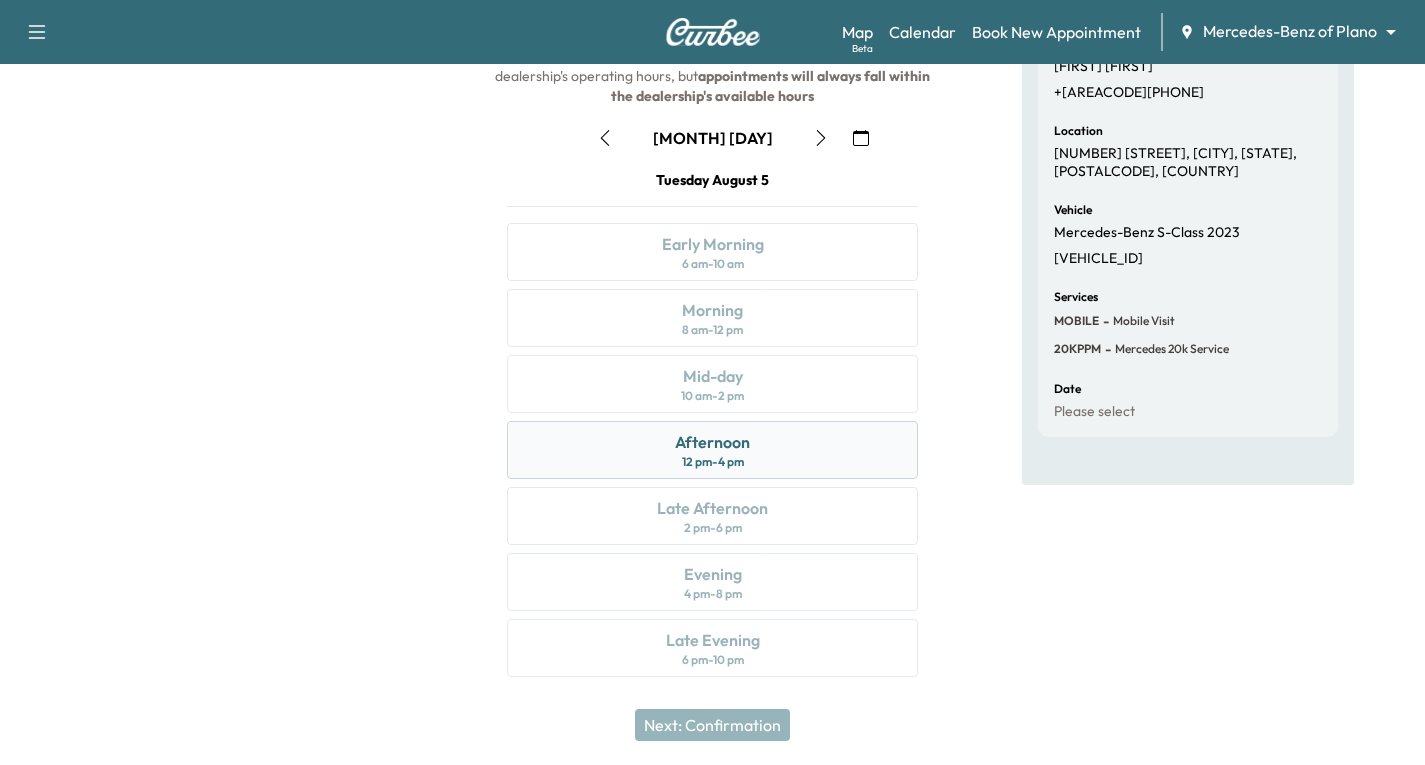 click on "12 pm  -  4 pm" at bounding box center [713, 462] 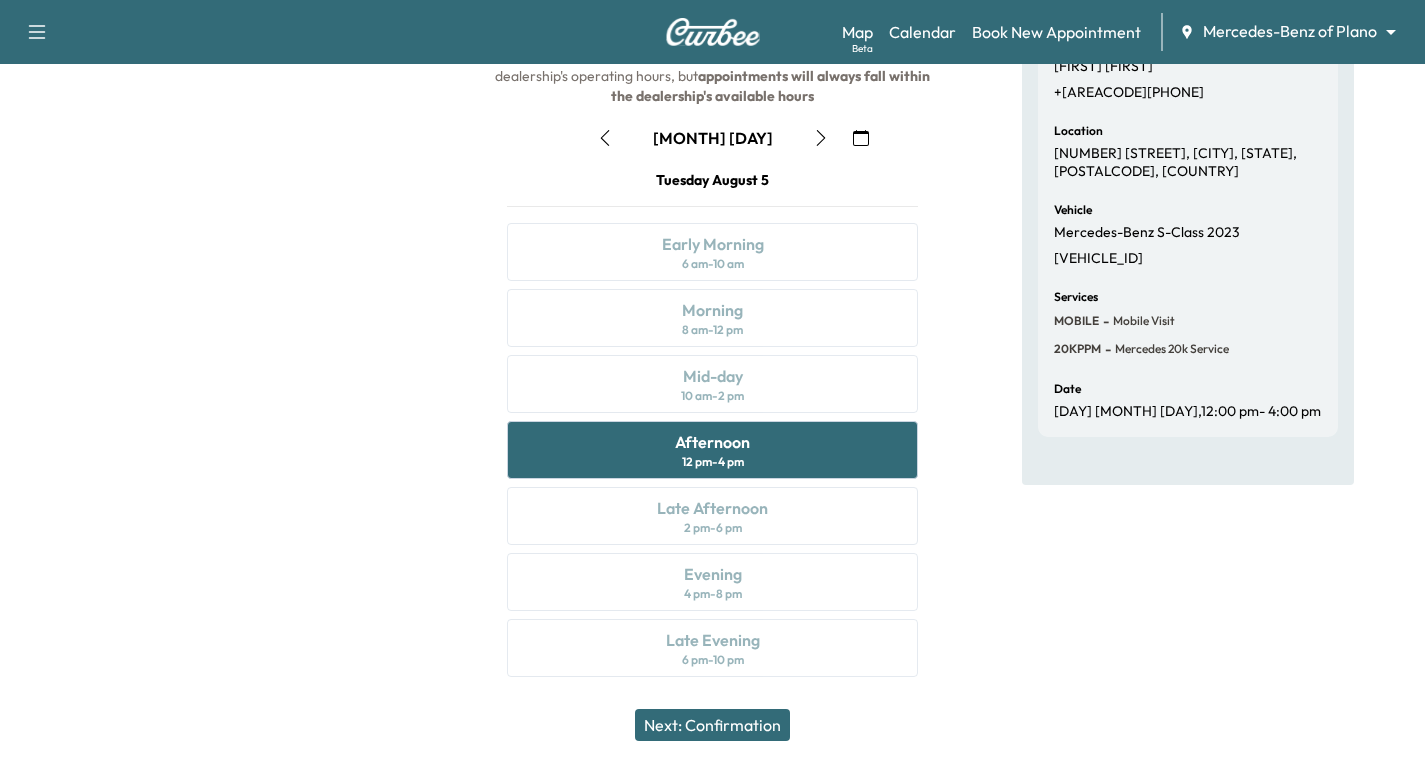 click on "Next: Confirmation" at bounding box center [712, 725] 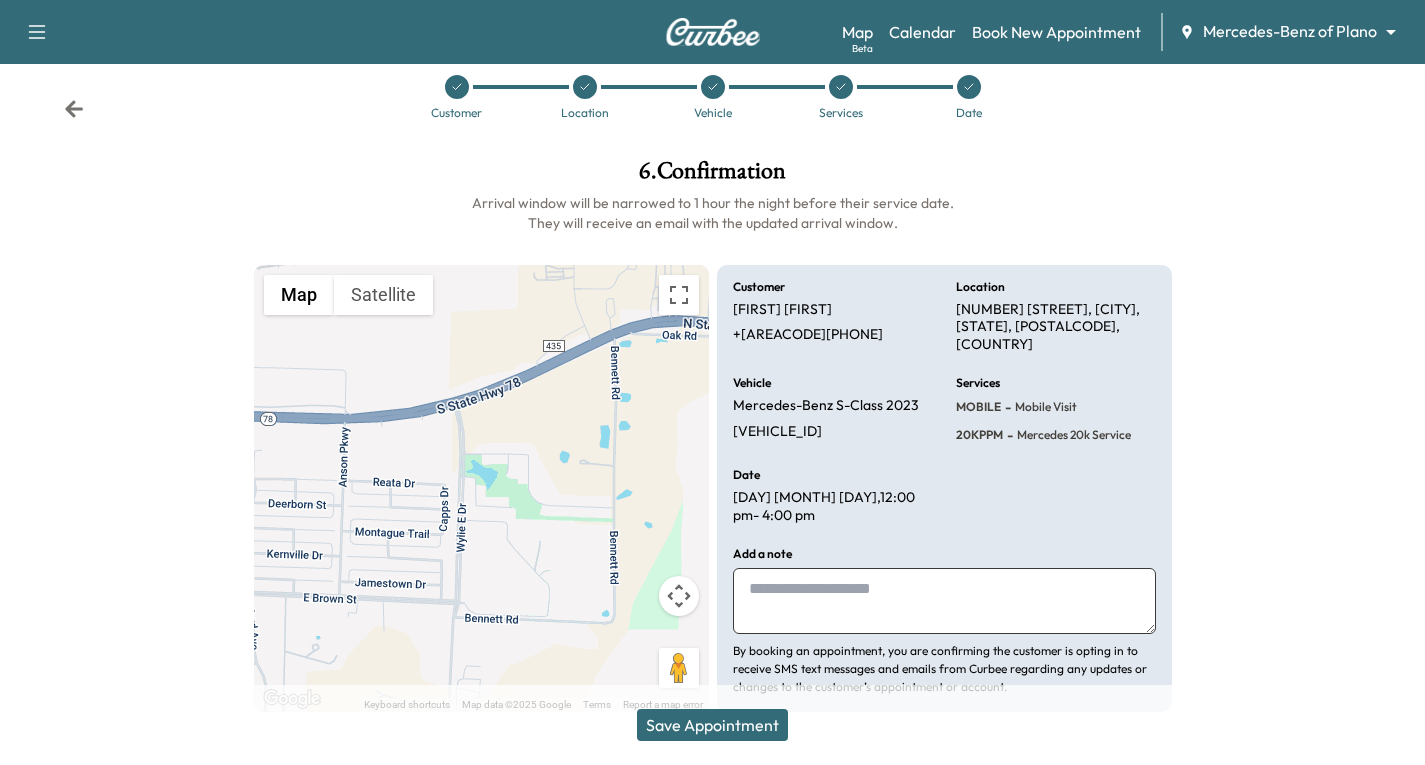 click 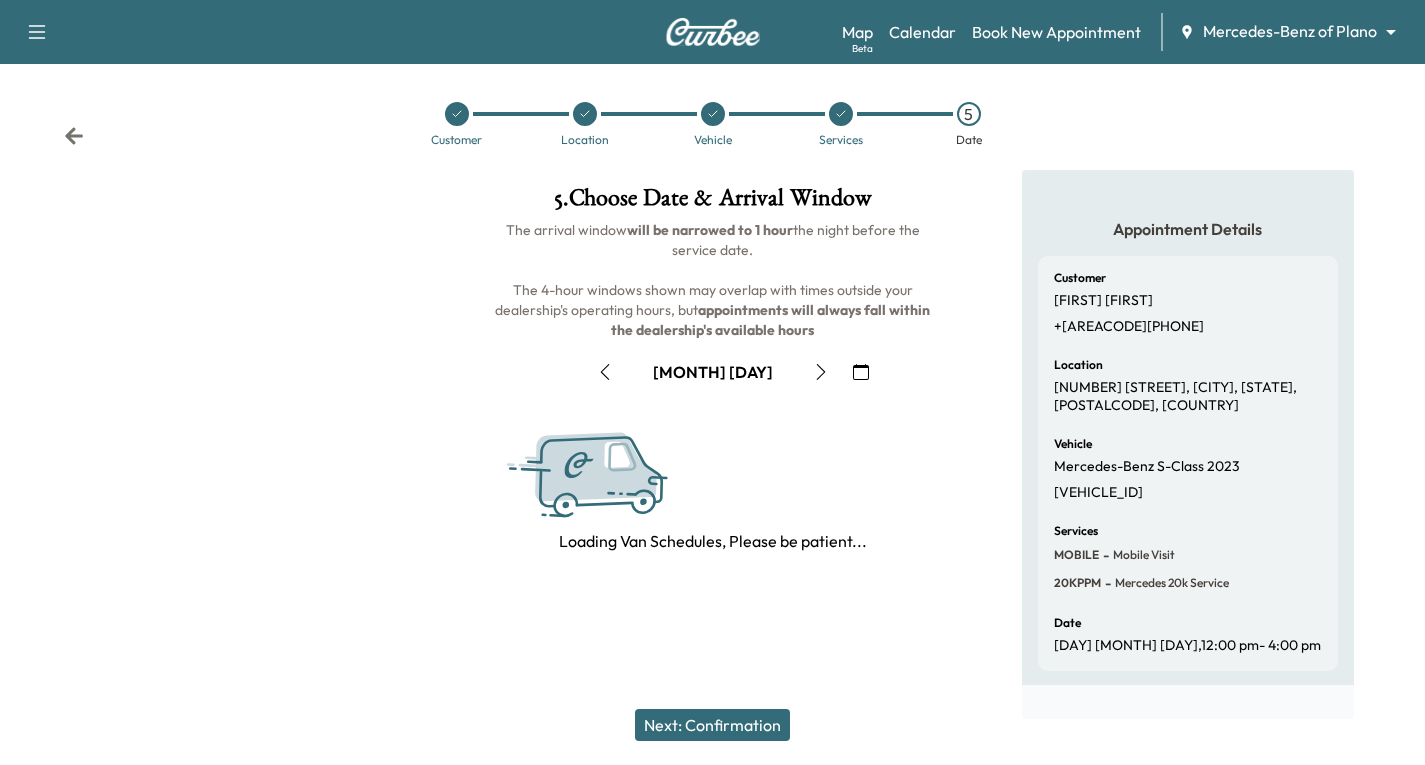 scroll, scrollTop: 29, scrollLeft: 0, axis: vertical 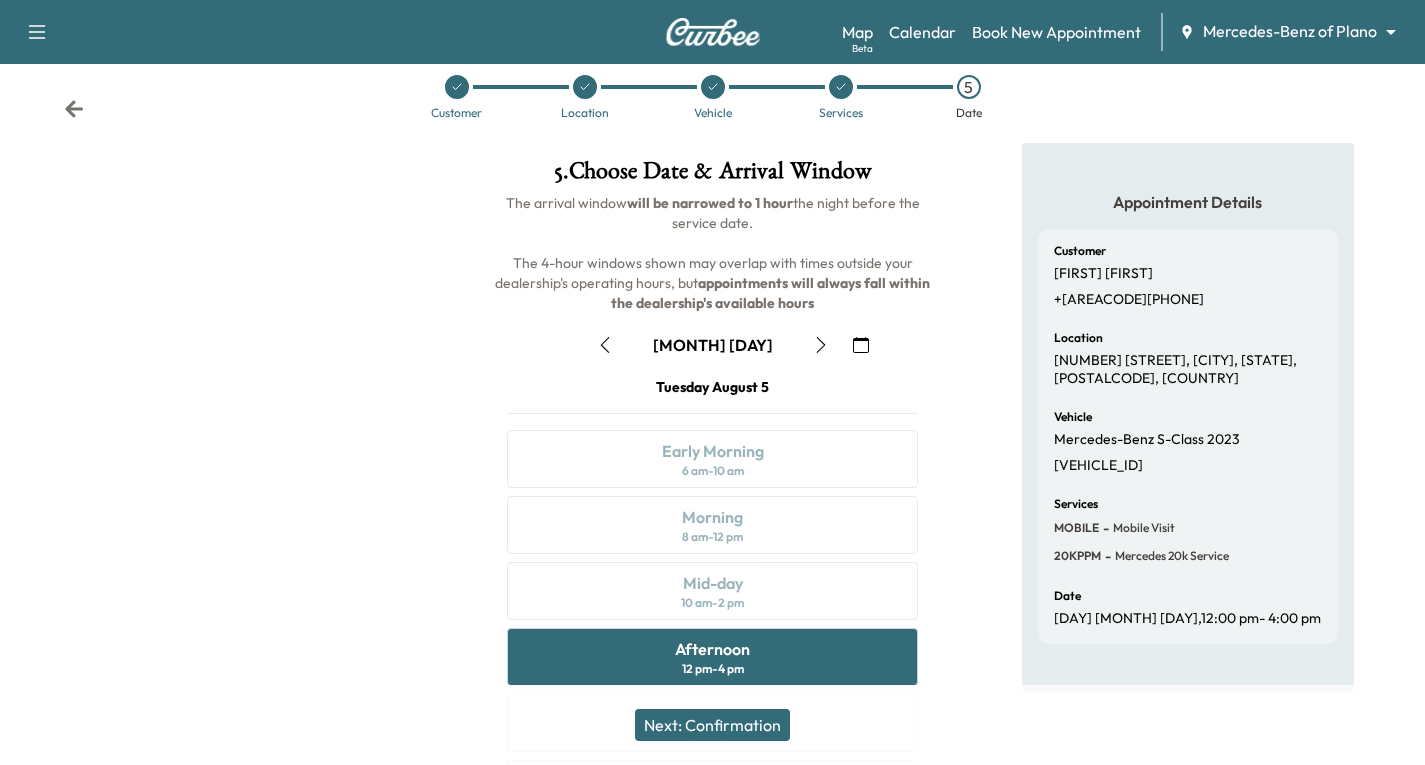 click 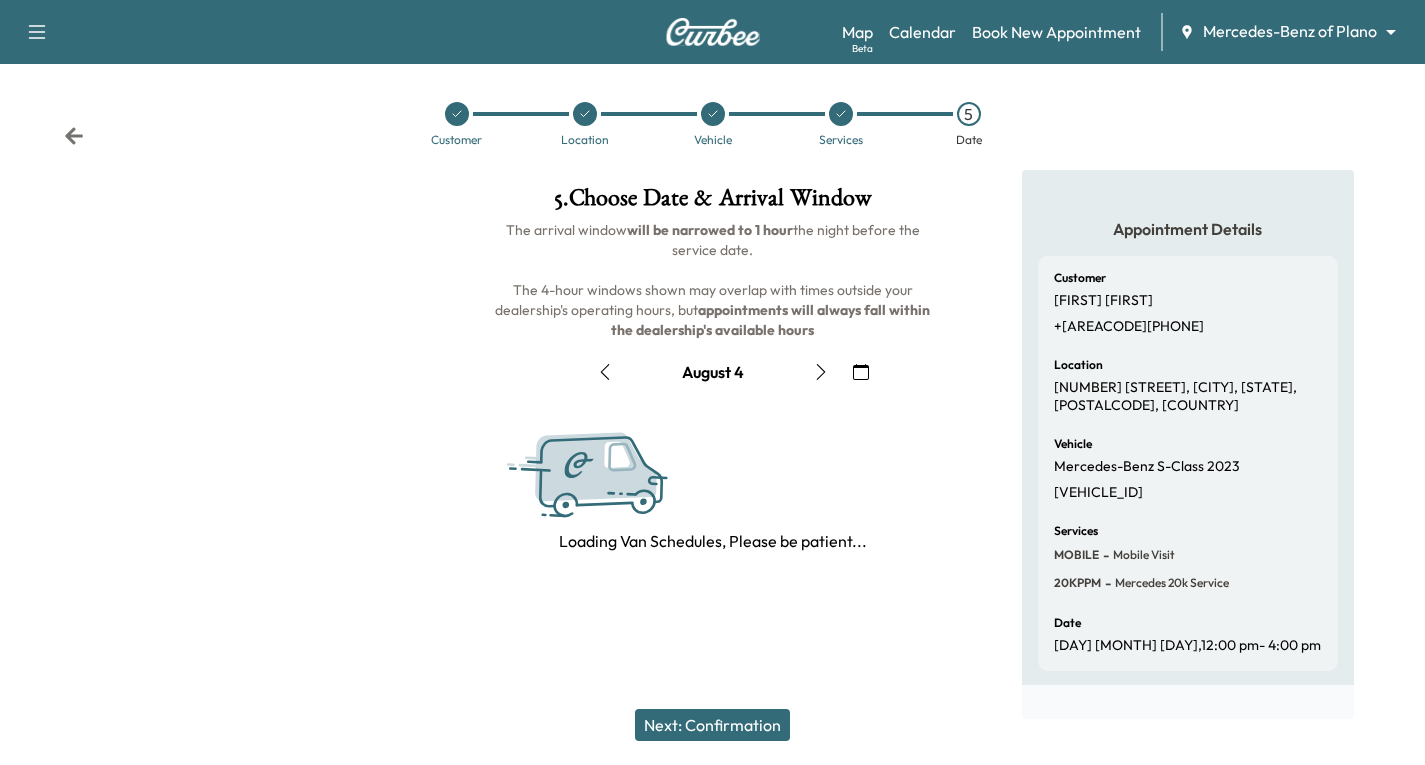scroll, scrollTop: 29, scrollLeft: 0, axis: vertical 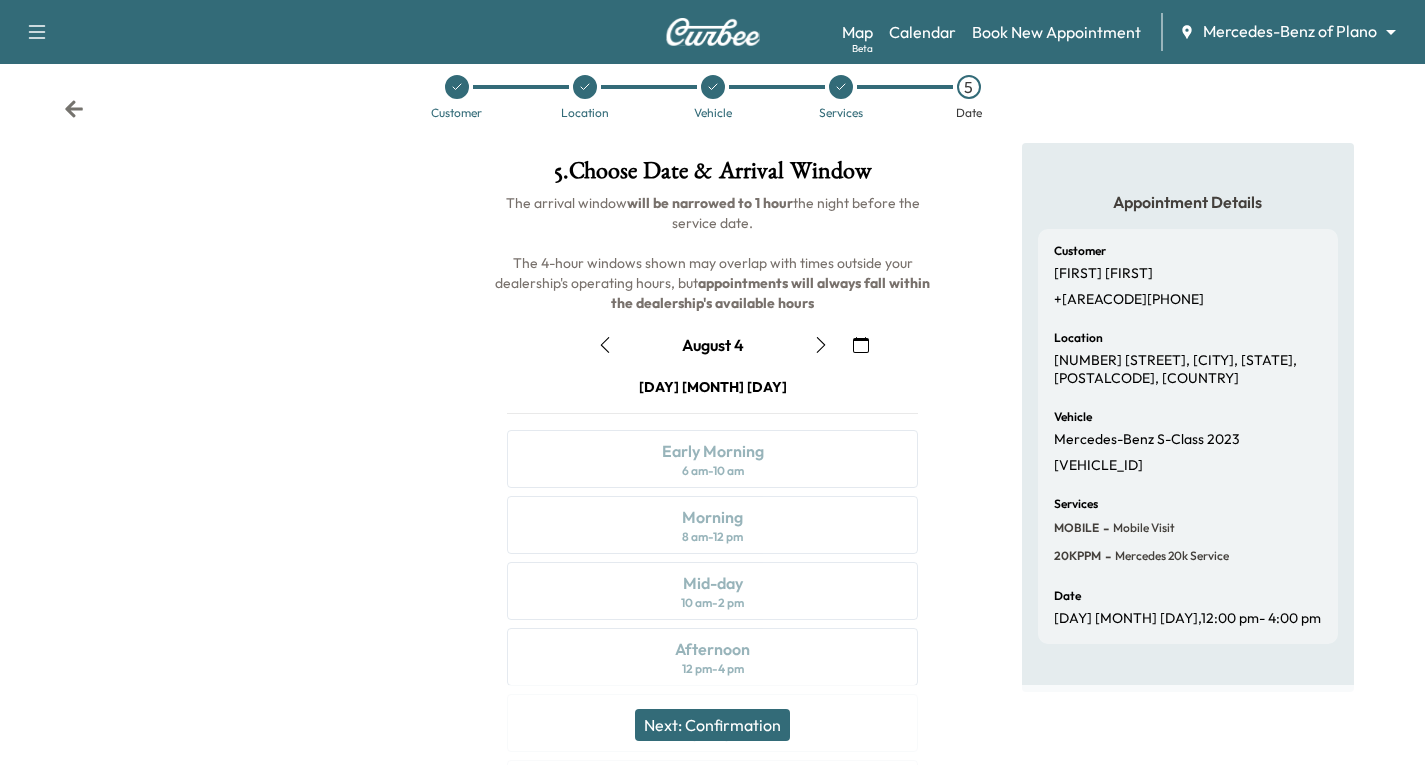 click 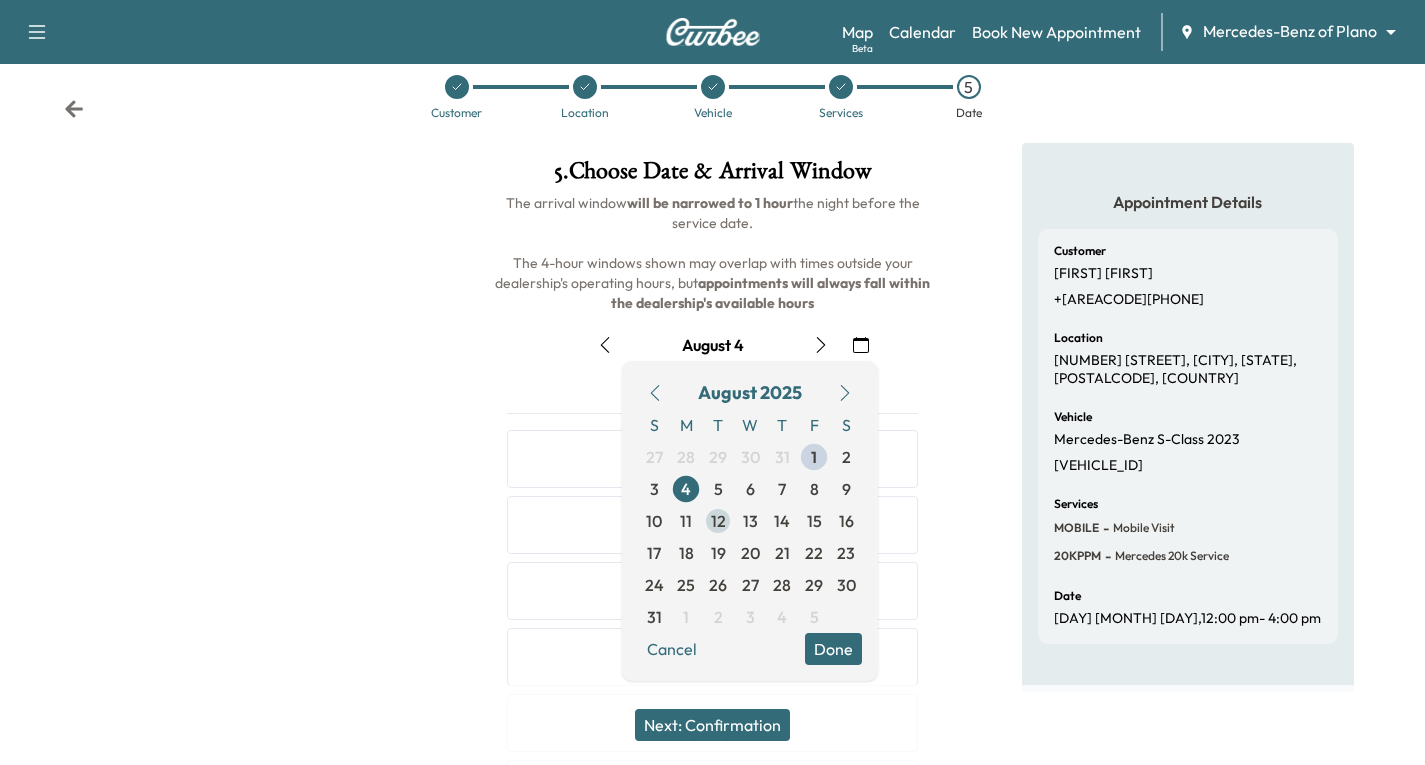 click on "12" at bounding box center (718, 521) 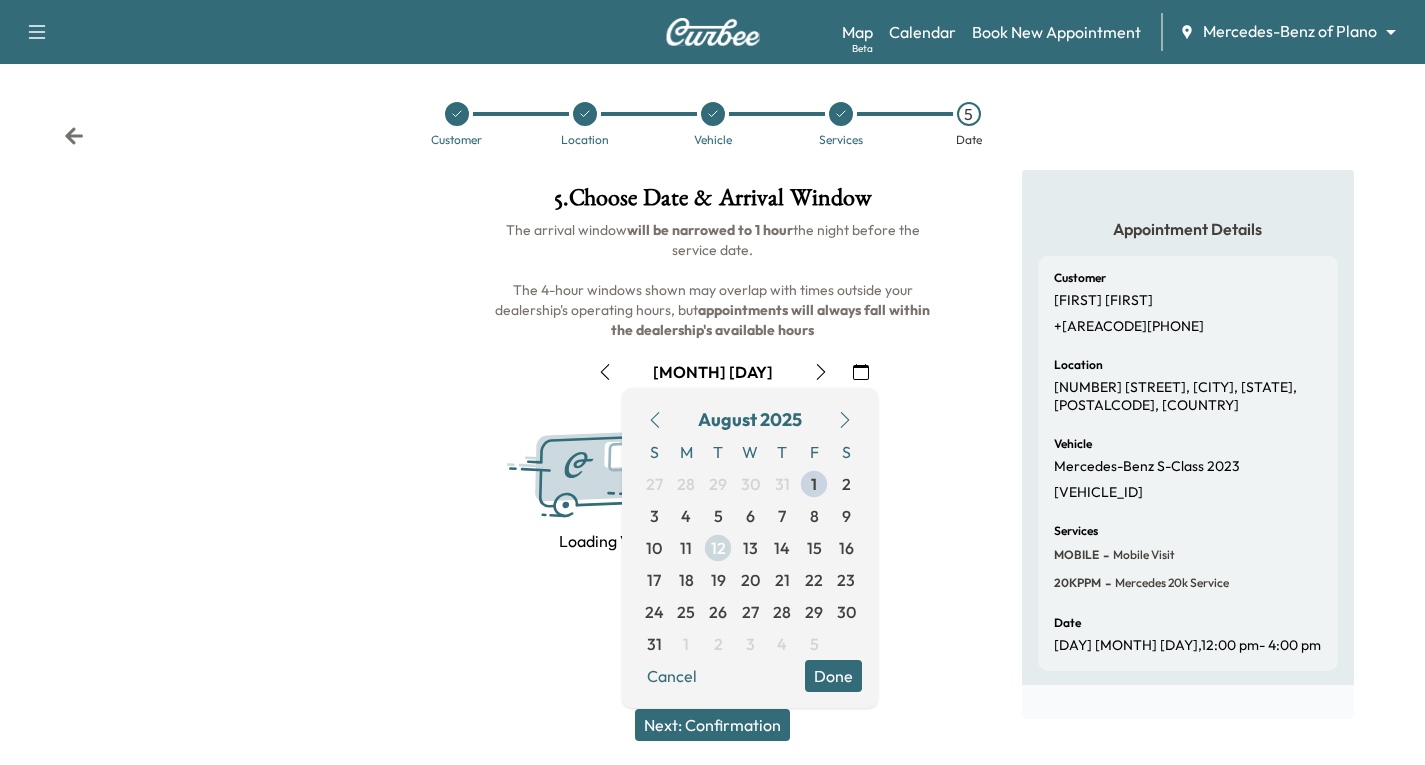 scroll, scrollTop: 29, scrollLeft: 0, axis: vertical 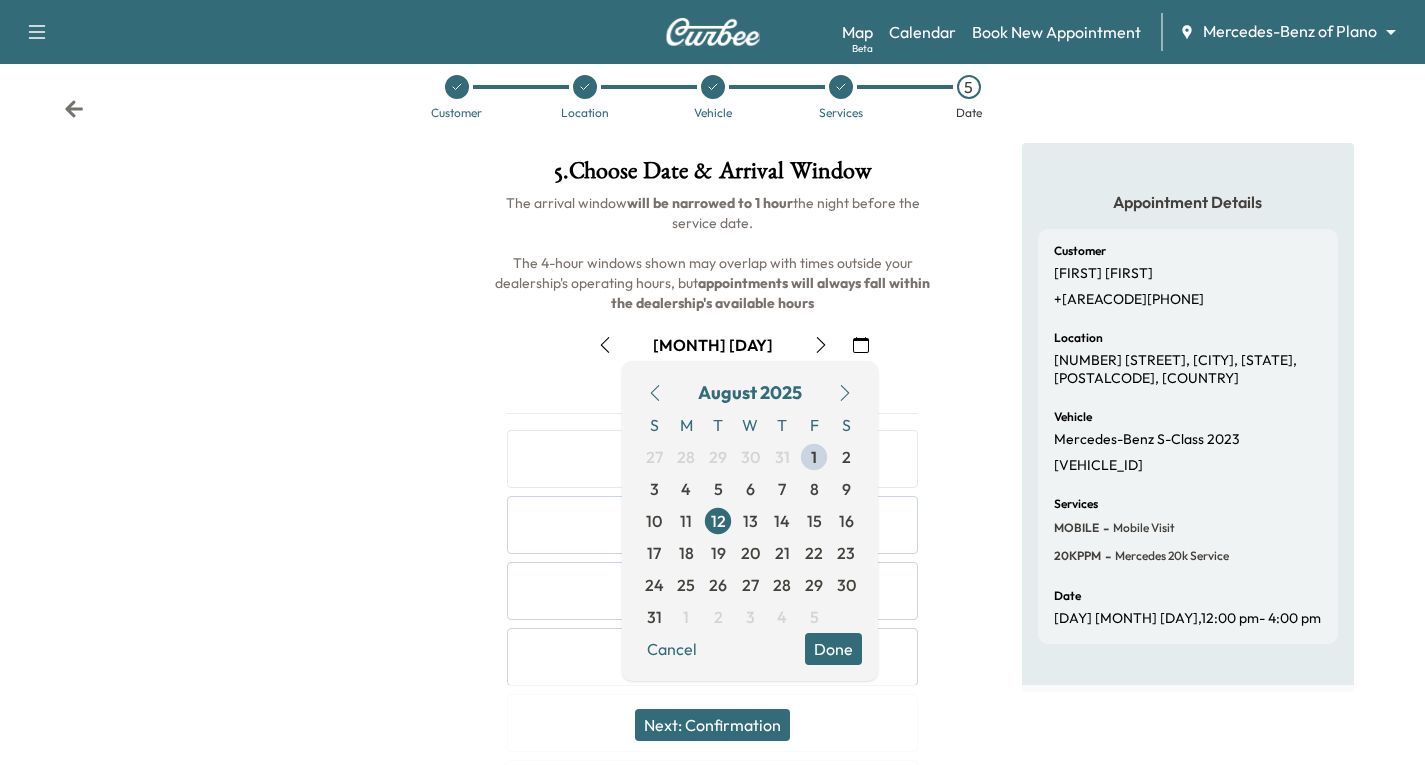 click on "Appointment Details Customer [FIRST] [LAST] +[AREACODE][PHONE] Location [NUMBER] [STREET], [CITY], [STATE], [POSTALCODE], [COUNTRY] Vehicle Mercedes-Benz   S-Class   2023 W1K6G6DB9PA191206 Services MOBILE - Mobile Visit 20KPPM - Mercedes 20k Service Date [DAY] [MONTH], [TIME] - [TIME]" at bounding box center (1187, 525) 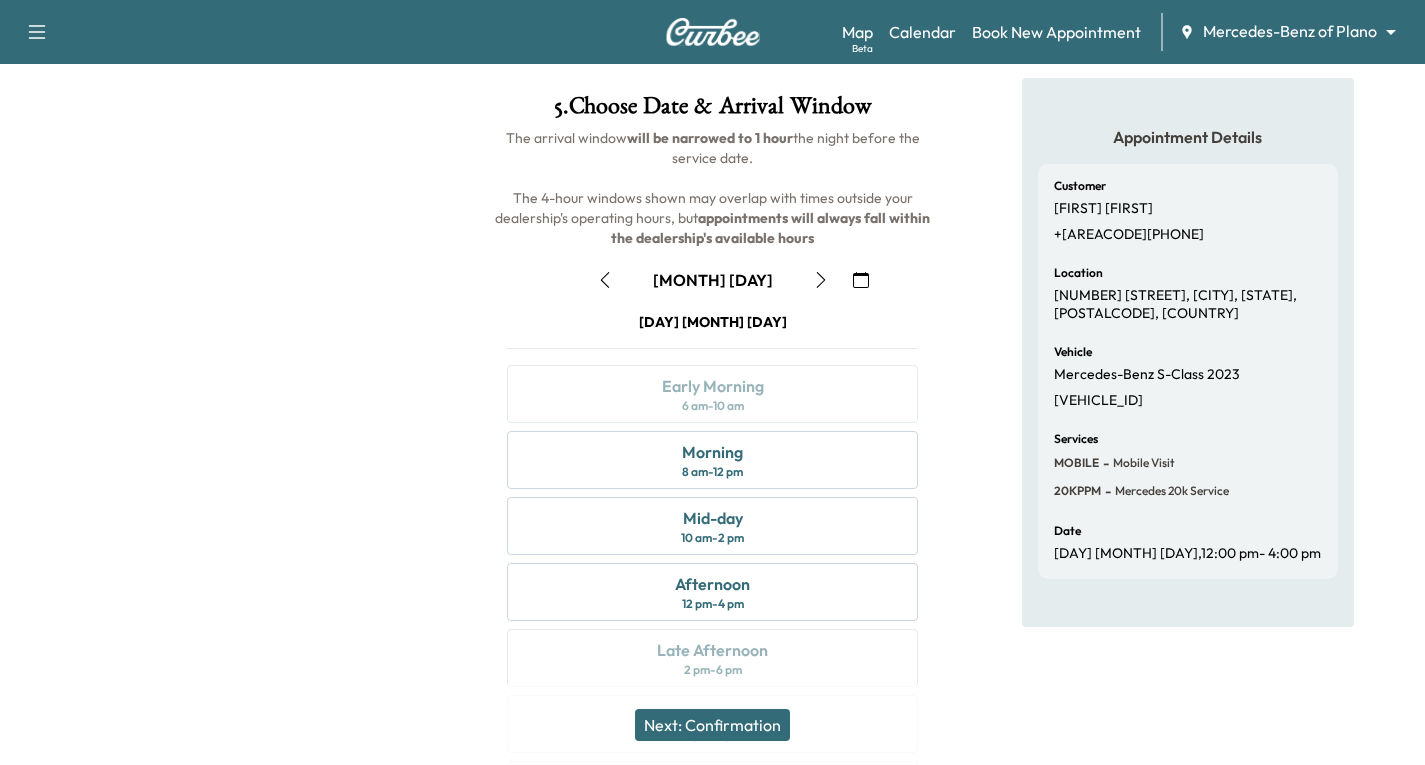 scroll, scrollTop: 129, scrollLeft: 0, axis: vertical 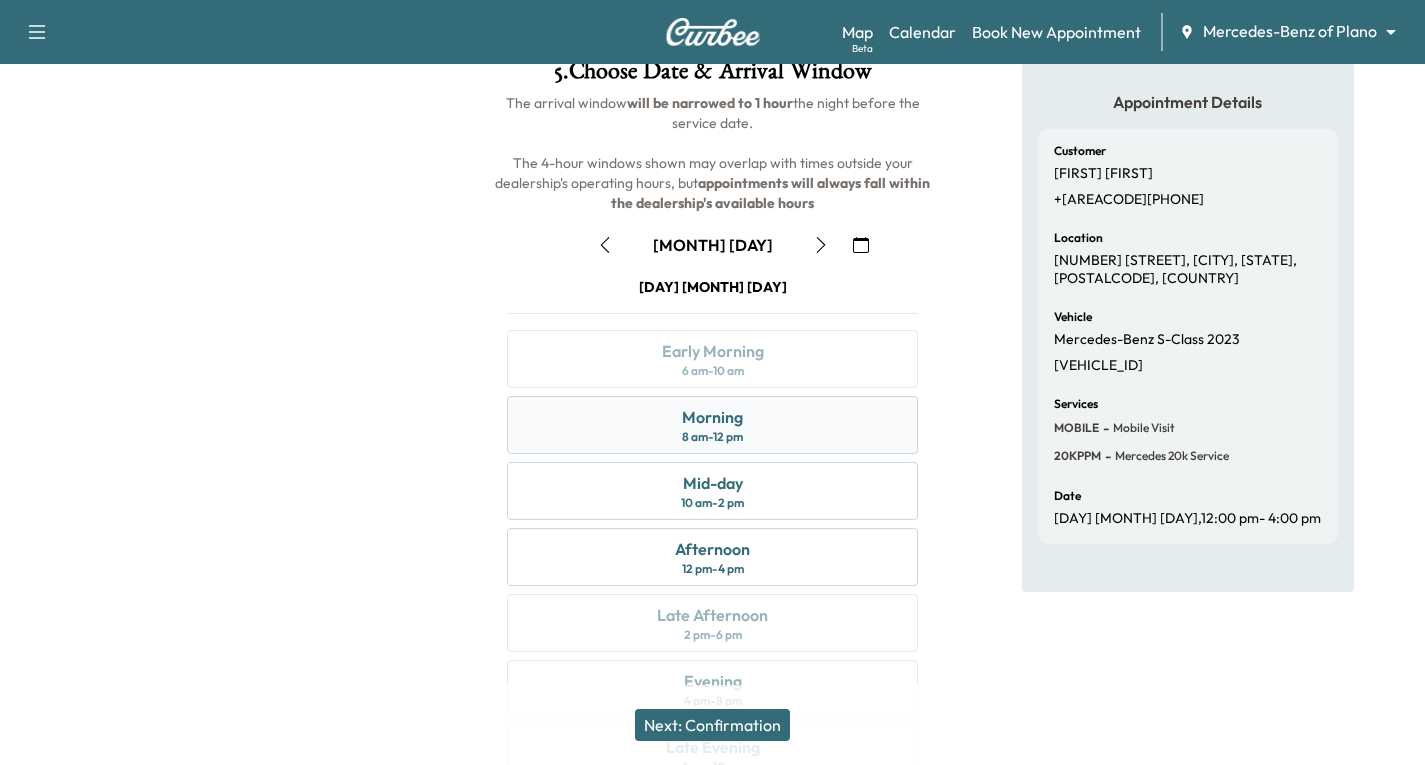 click on "Morning 8 am  -  12 pm" at bounding box center [712, 425] 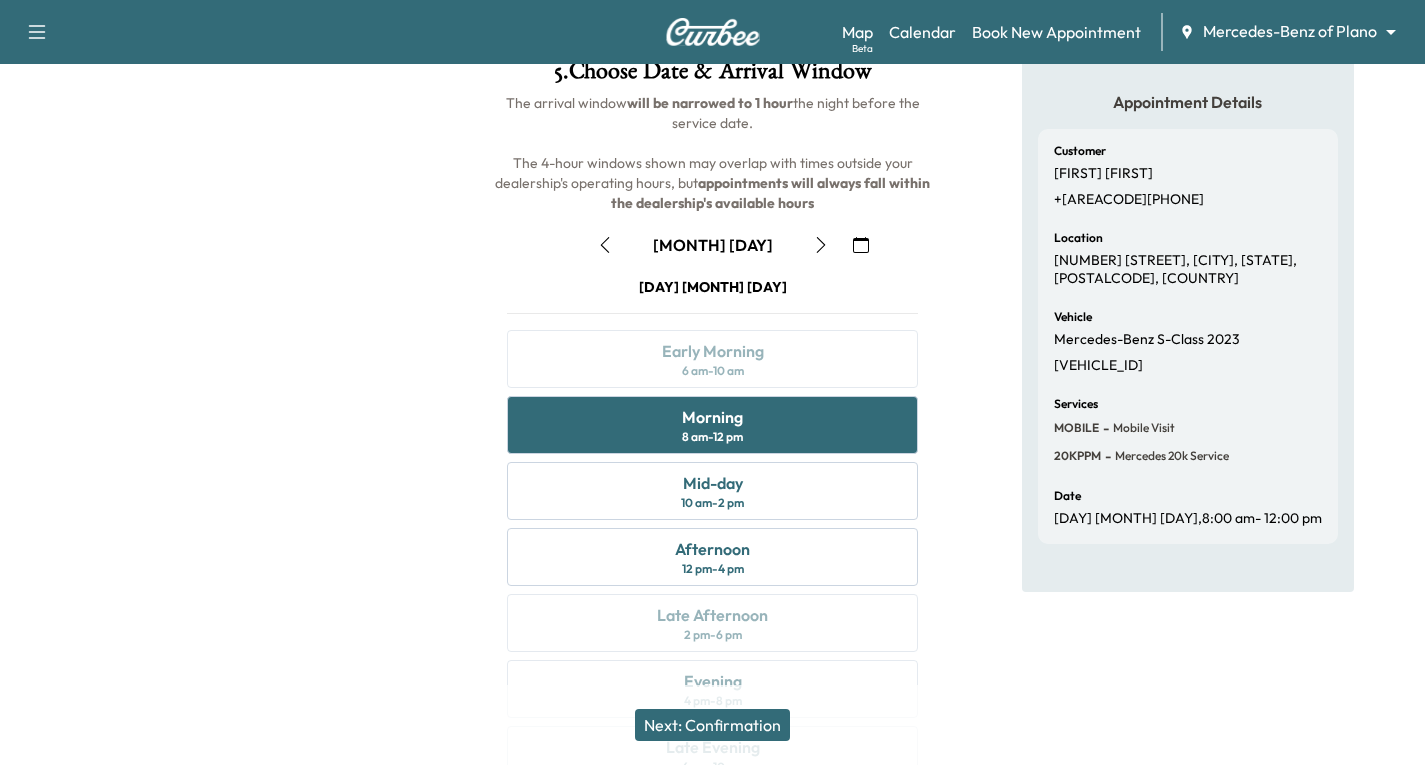 click on "Next: Confirmation" at bounding box center [712, 725] 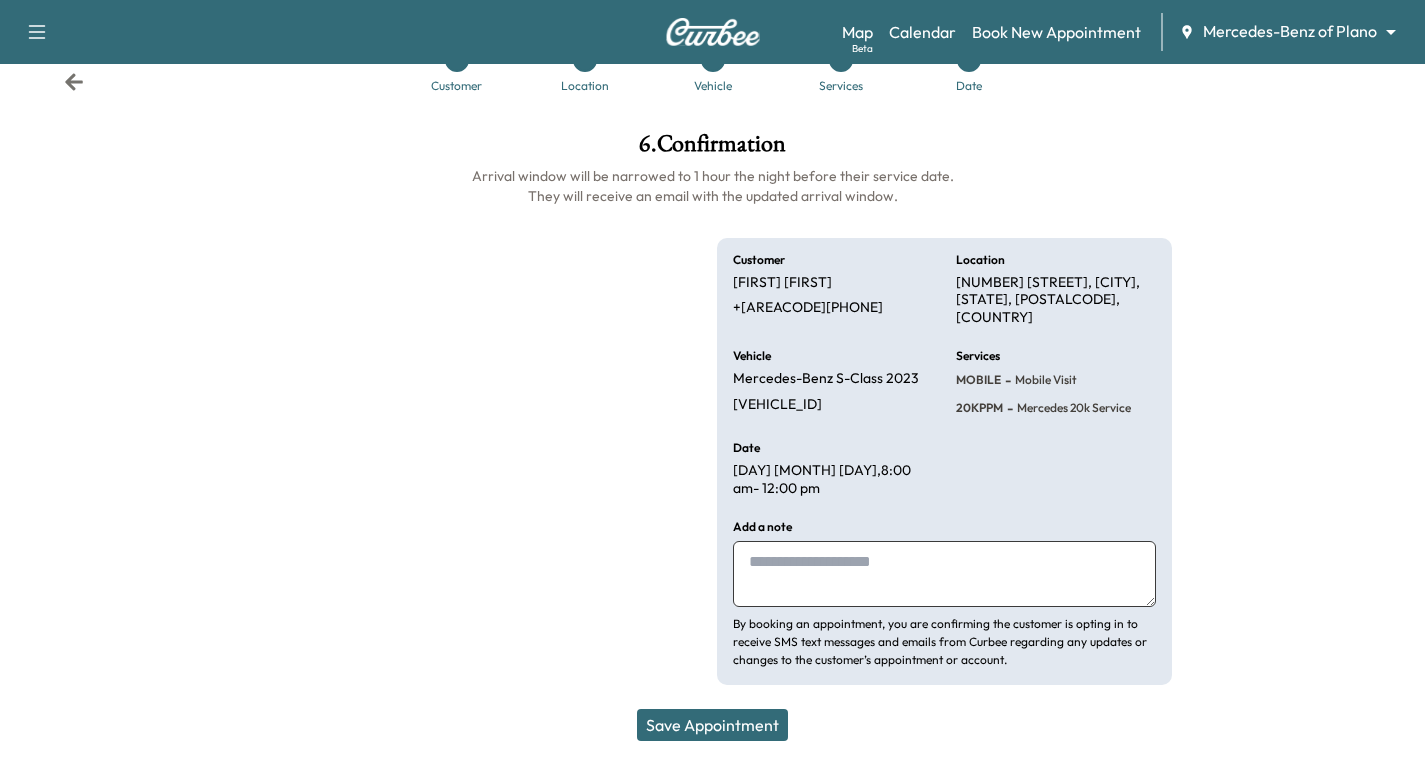 scroll, scrollTop: 29, scrollLeft: 0, axis: vertical 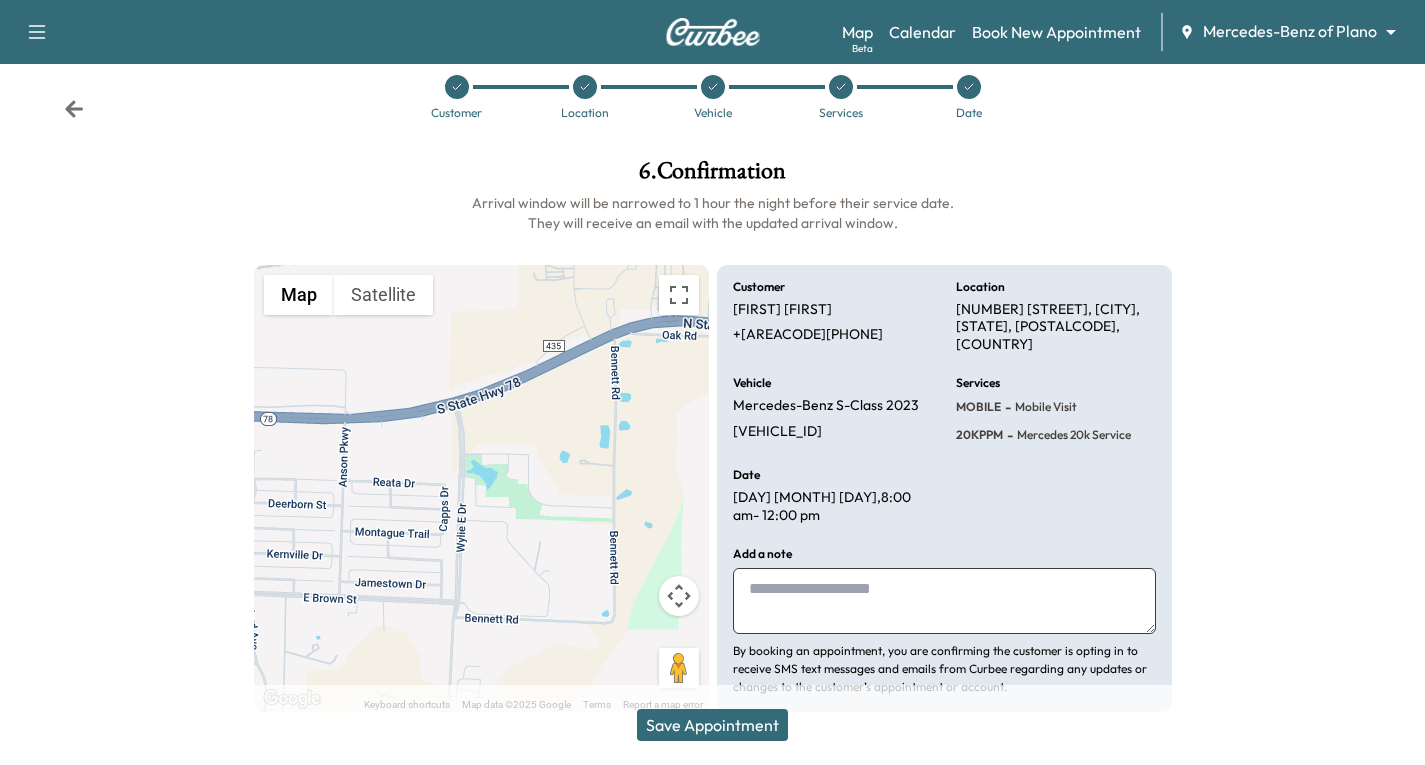click on "Save Appointment" at bounding box center (712, 725) 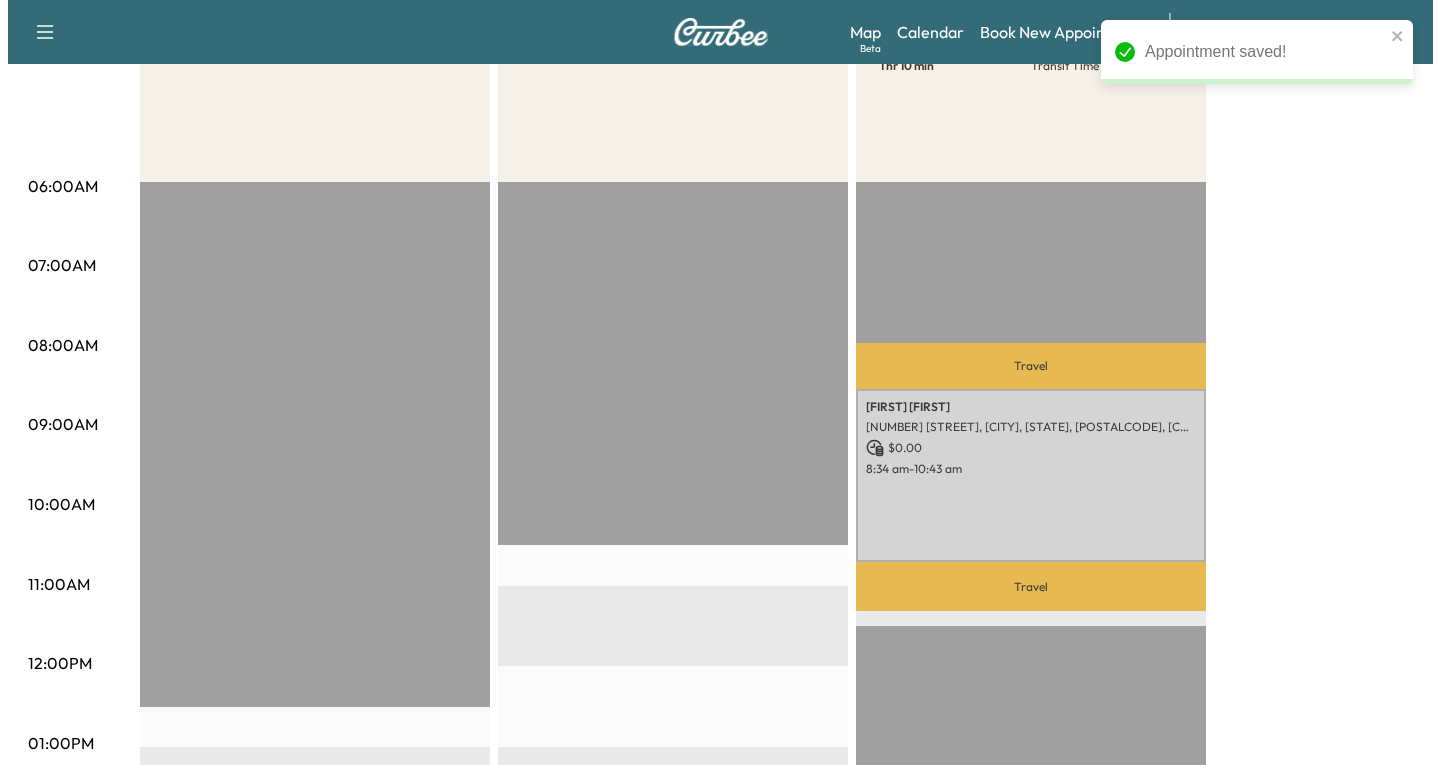 scroll, scrollTop: 300, scrollLeft: 0, axis: vertical 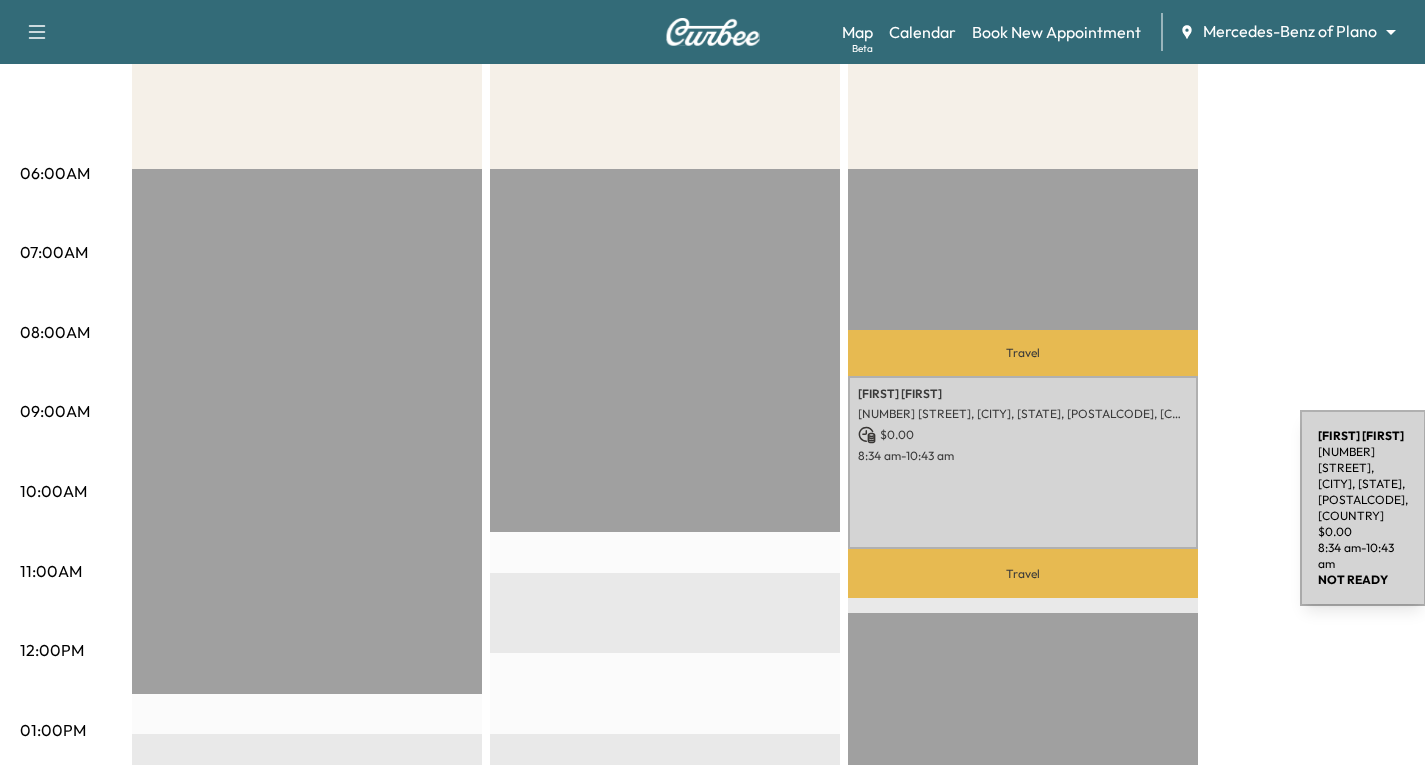 drag, startPoint x: 1265, startPoint y: 456, endPoint x: 1150, endPoint y: 480, distance: 117.47766 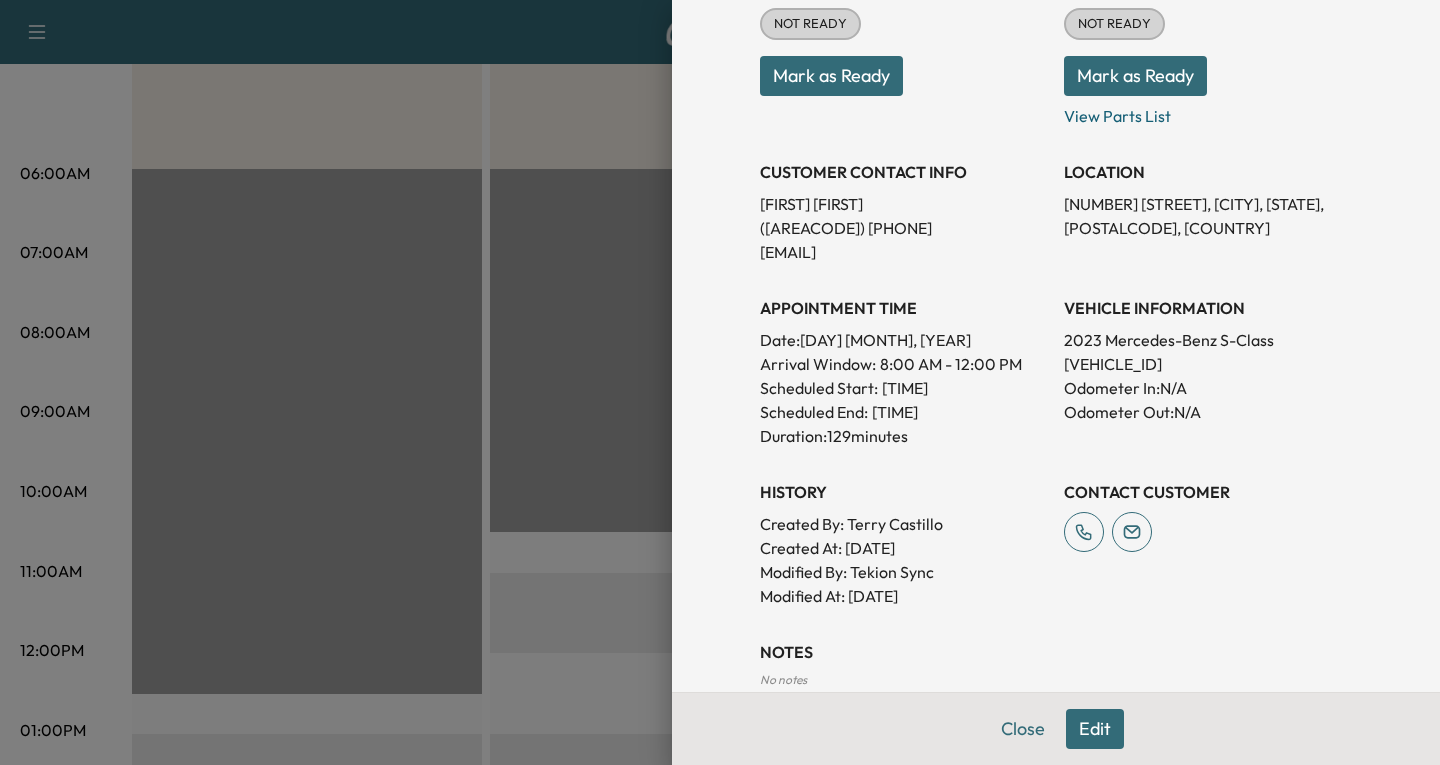 scroll, scrollTop: 300, scrollLeft: 0, axis: vertical 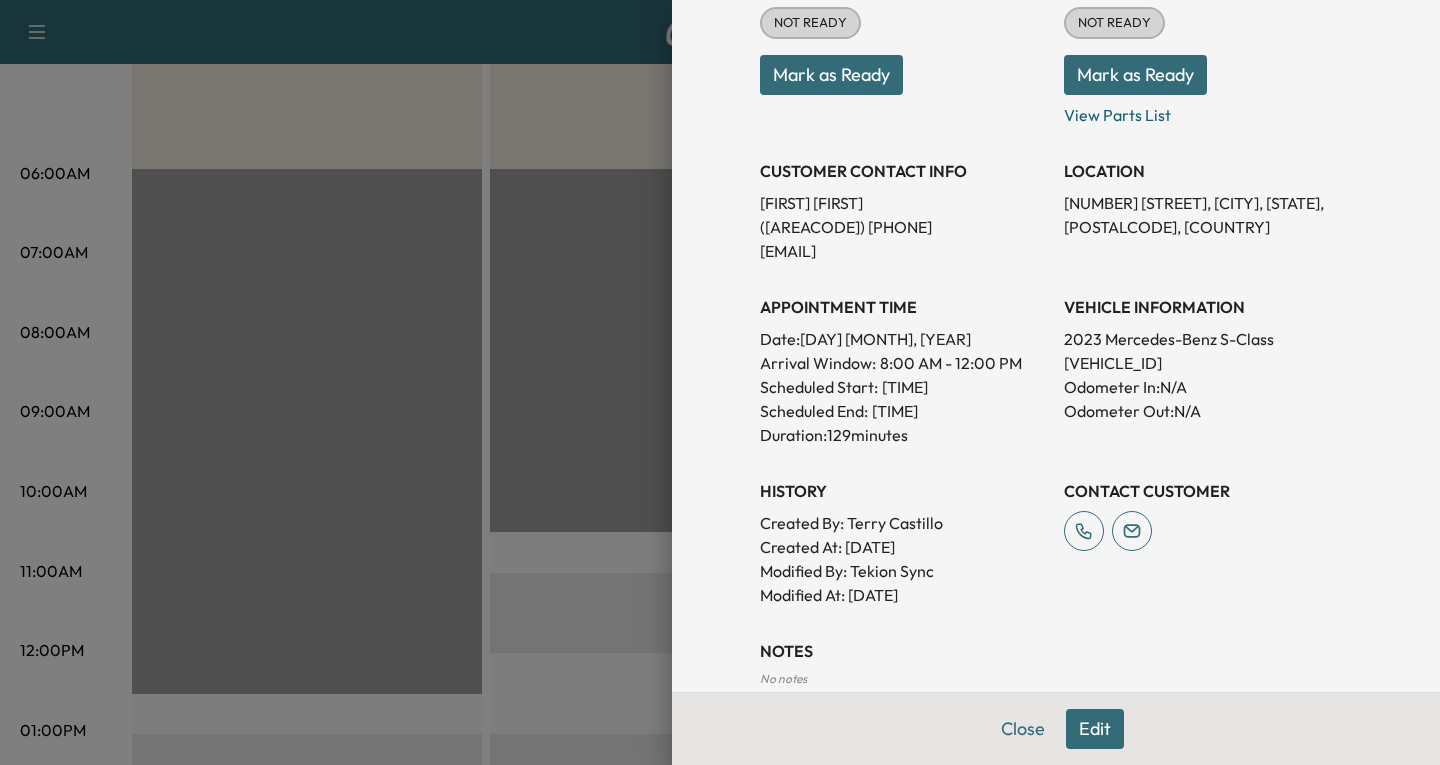 click on "Edit" at bounding box center [1095, 729] 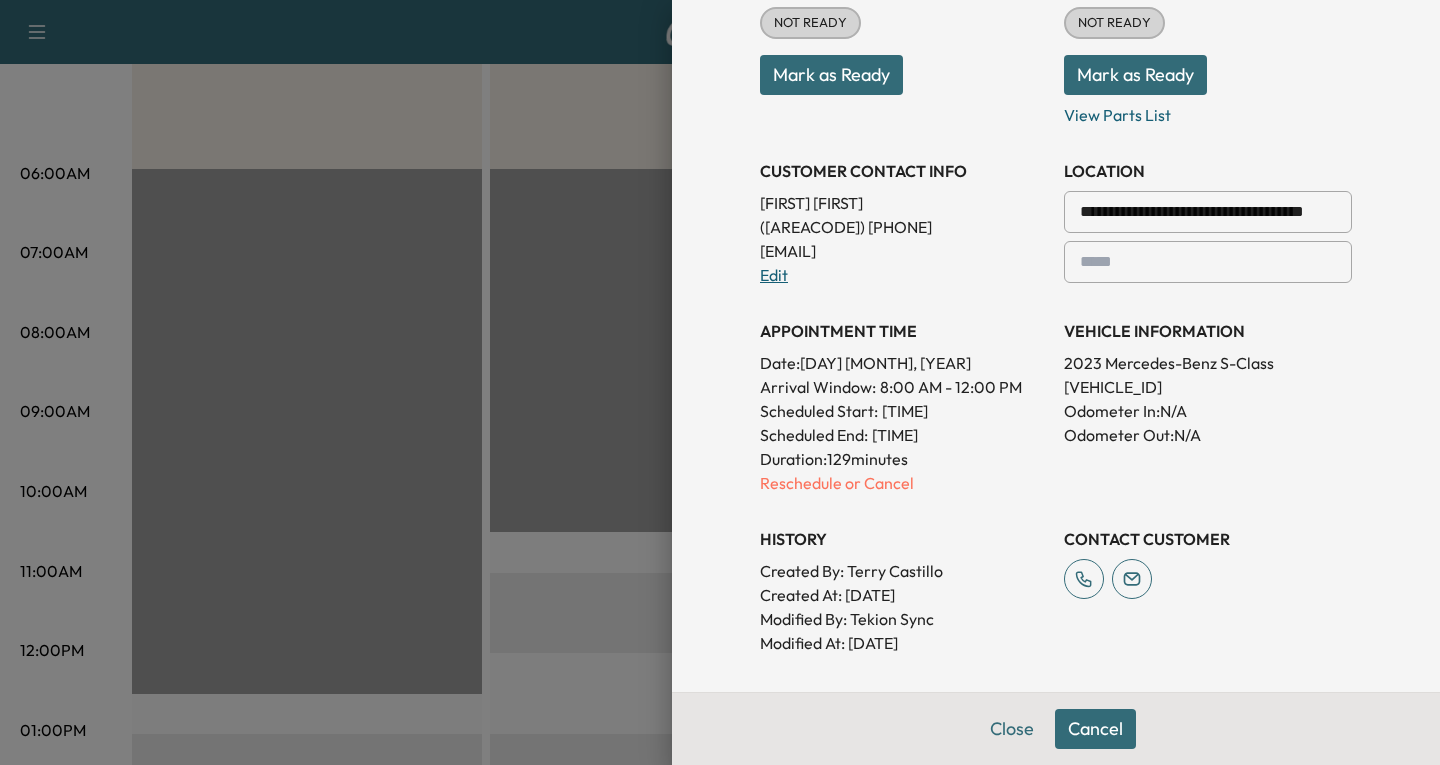 click on "Edit" at bounding box center (774, 275) 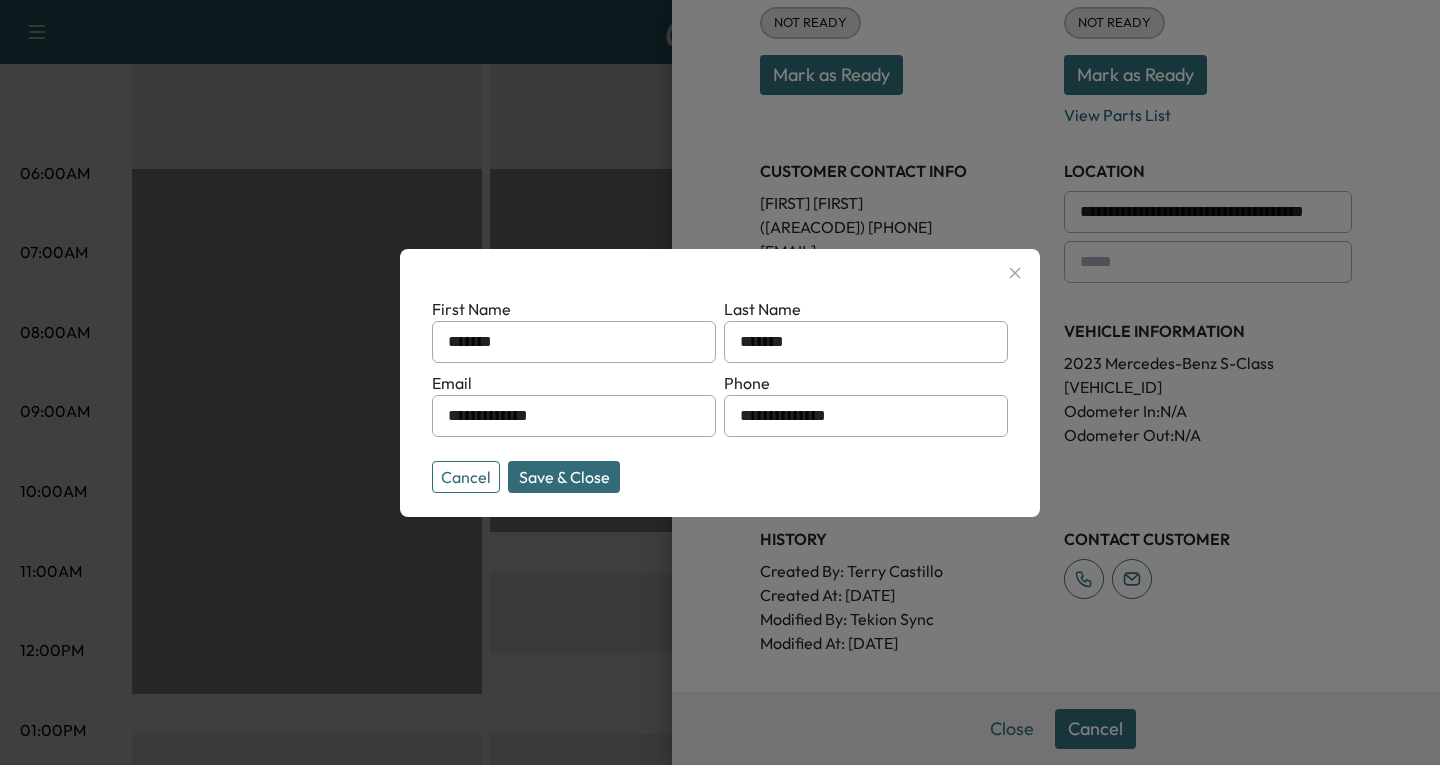 drag, startPoint x: 610, startPoint y: 417, endPoint x: 250, endPoint y: 327, distance: 371.0795 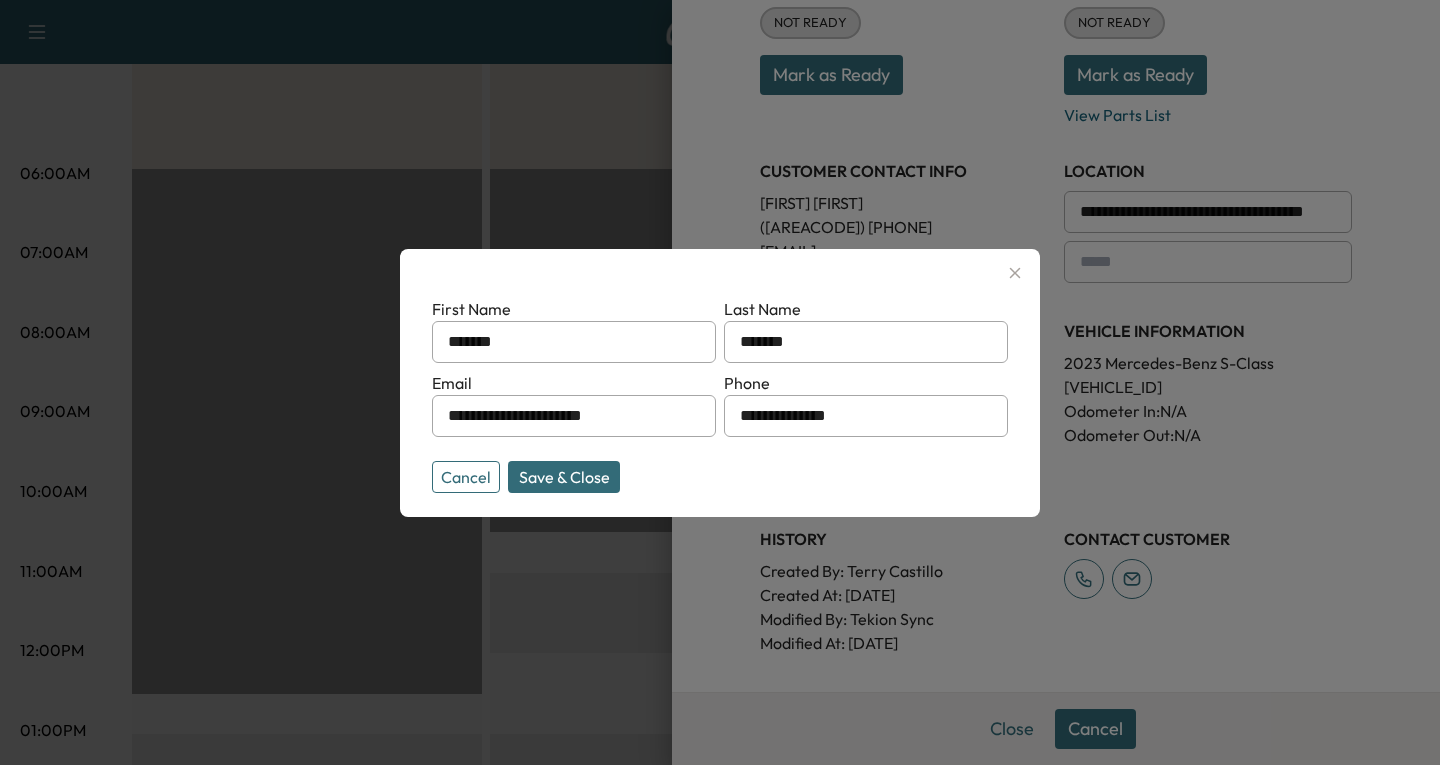 type on "**********" 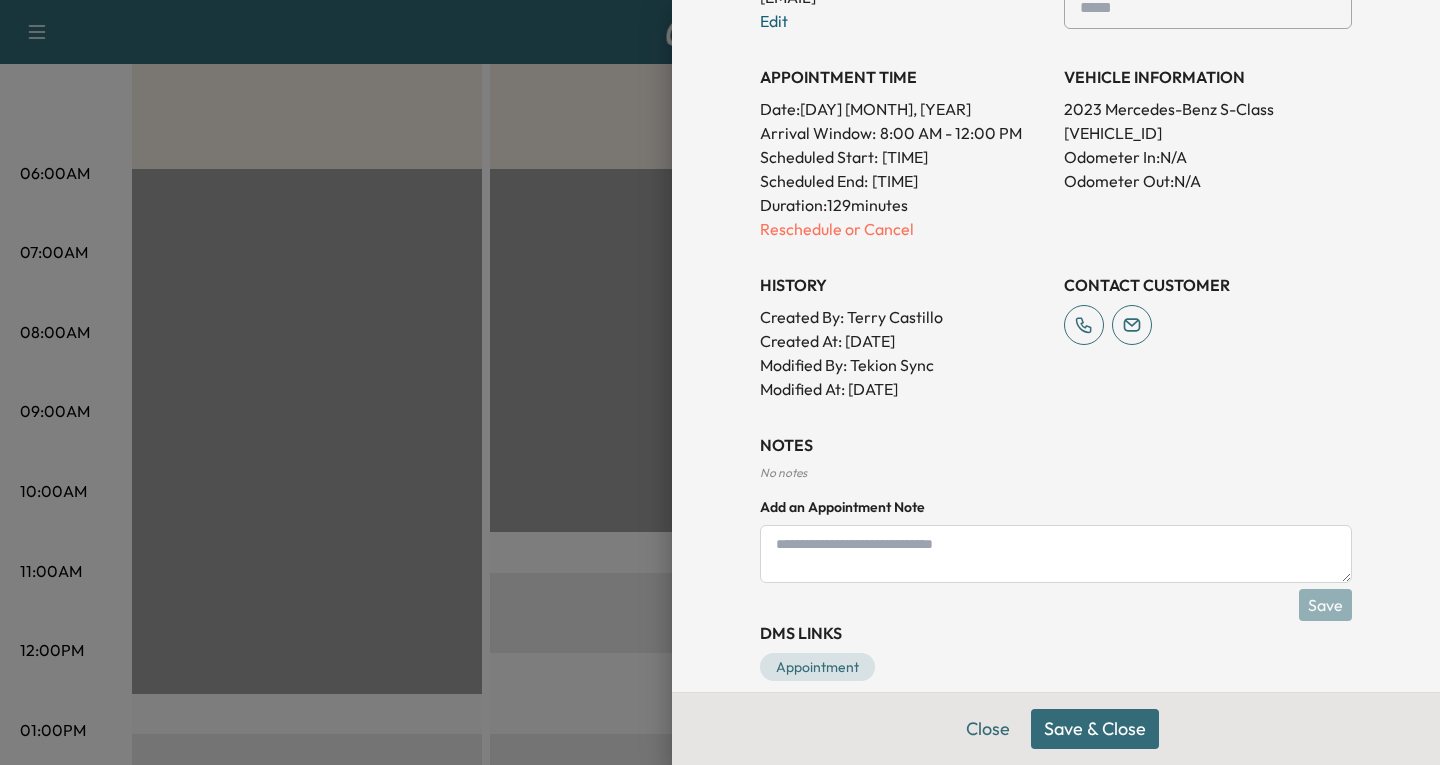 scroll, scrollTop: 625, scrollLeft: 0, axis: vertical 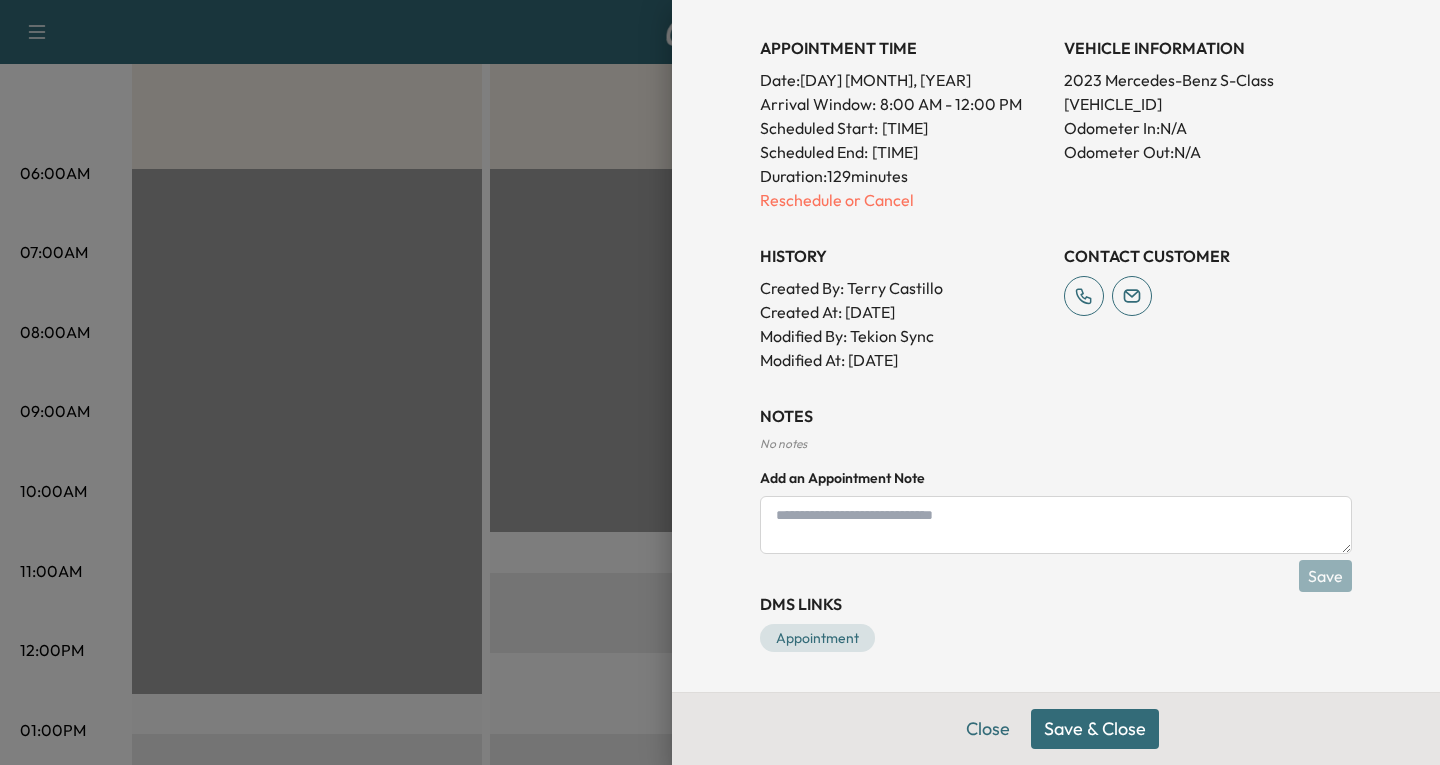 click on "Save & Close" at bounding box center (1095, 729) 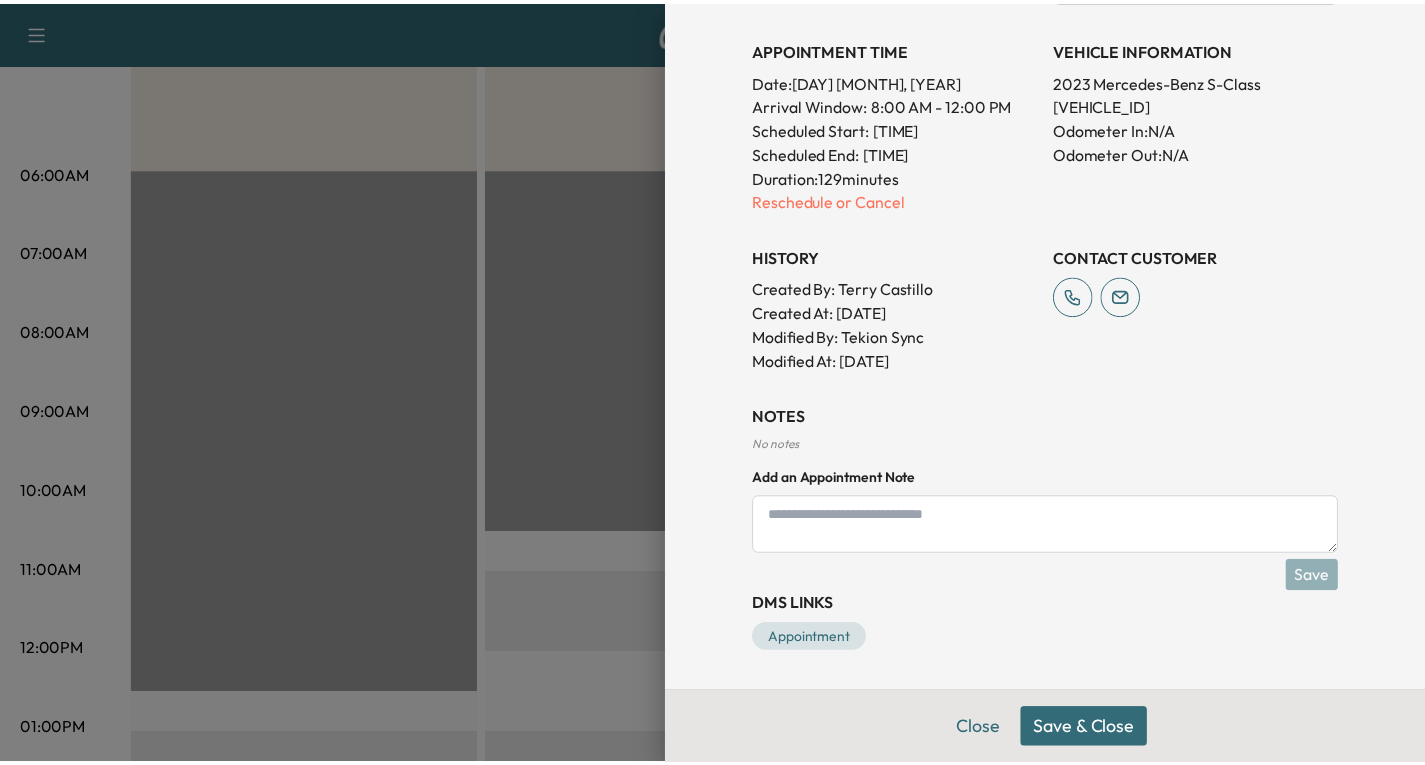 scroll, scrollTop: 559, scrollLeft: 0, axis: vertical 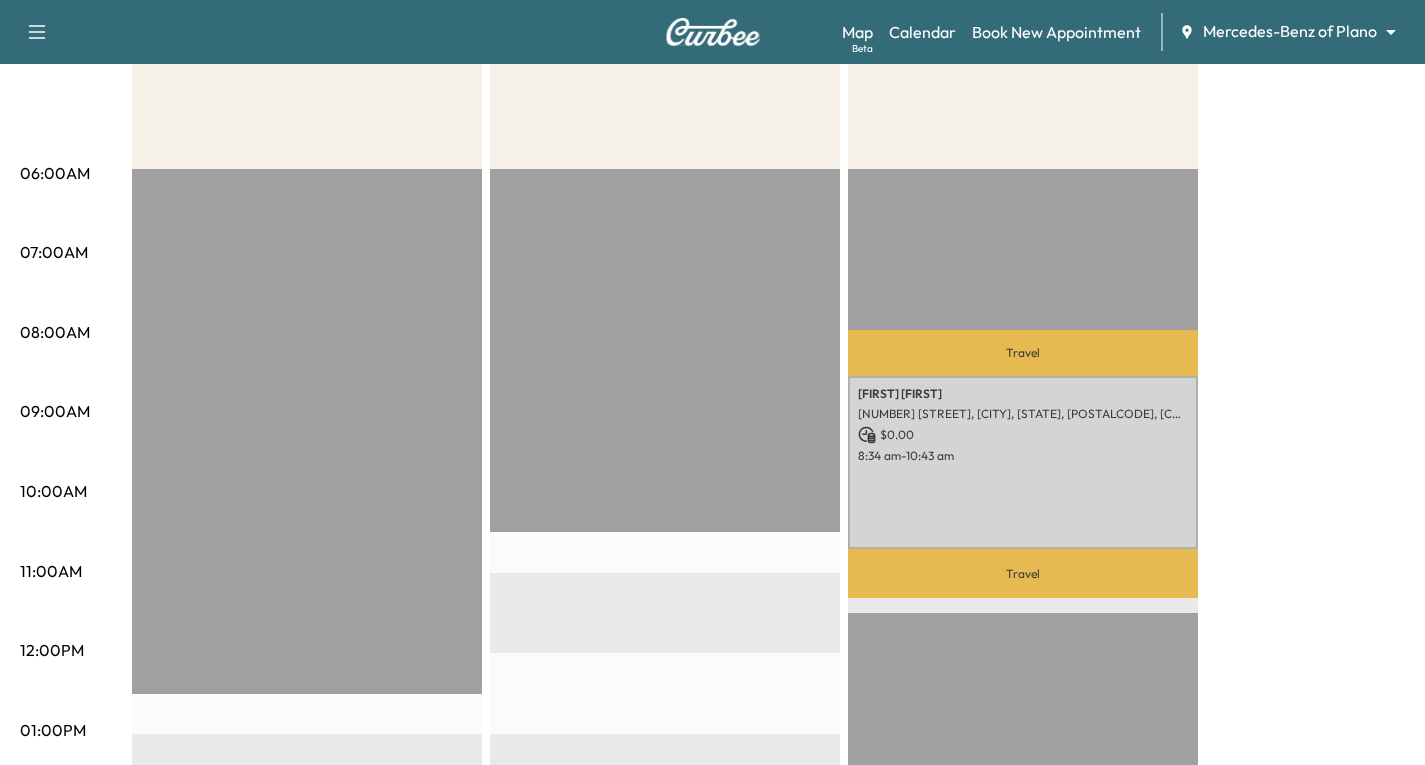click on "Afternoon $ 0.00 Revenue EST Start   Mid-Day $ 0.00 Revenue EST Start   Morning $ 0.00 Revenue 2 hr 9 min Work Time 1 hr 10 min Transit Time Travel [FIRST] [LAST] [NUMBER] [STREET], [CITY], [STATE], [POSTALCODE], [COUNTRY]   $ 0.00 [TIME] - [TIME] Travel EST Start" at bounding box center [768, 711] 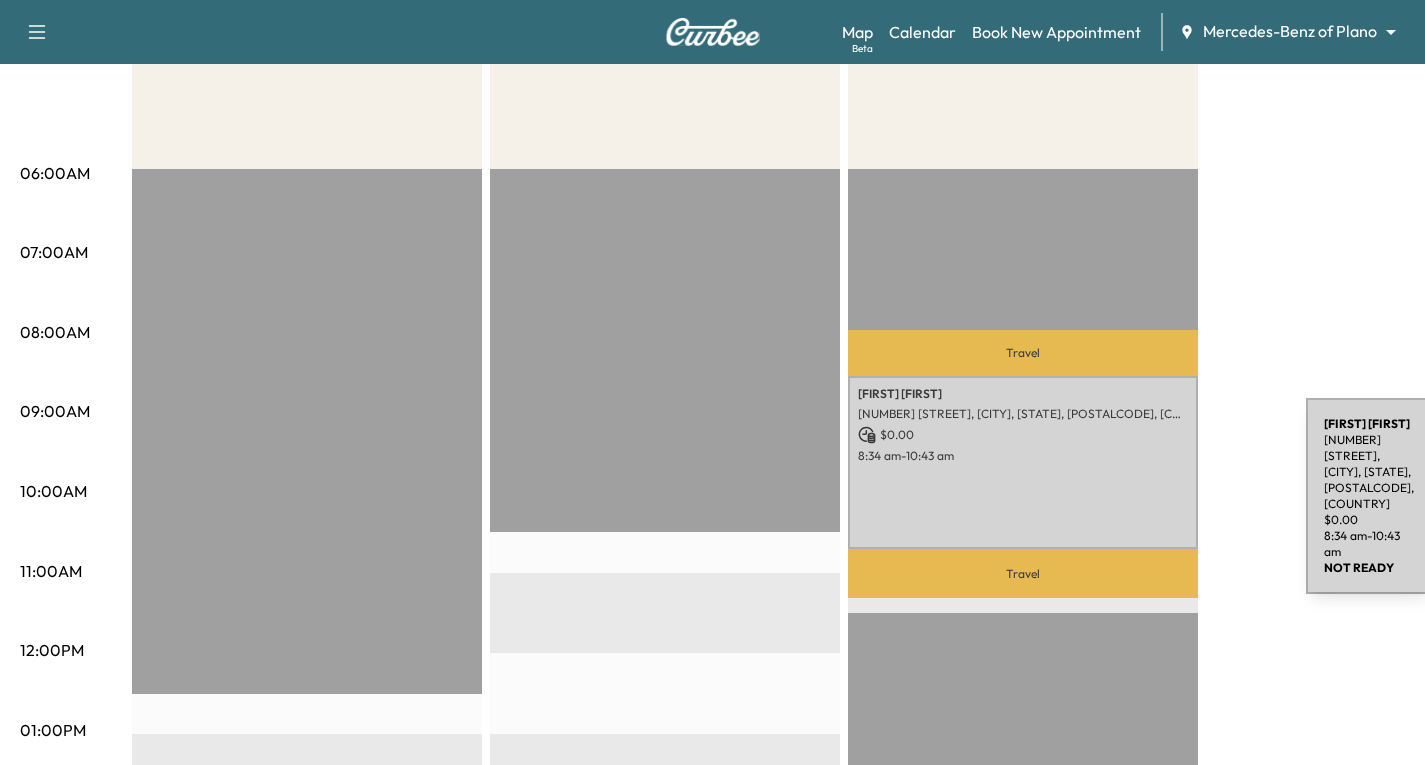 click on "[FIRST] [LAST] [NUMBER] [STREET], [CITY], [STATE], [COUNTRY] $ [PRICE] [TIME] - [TIME]" at bounding box center [1023, 463] 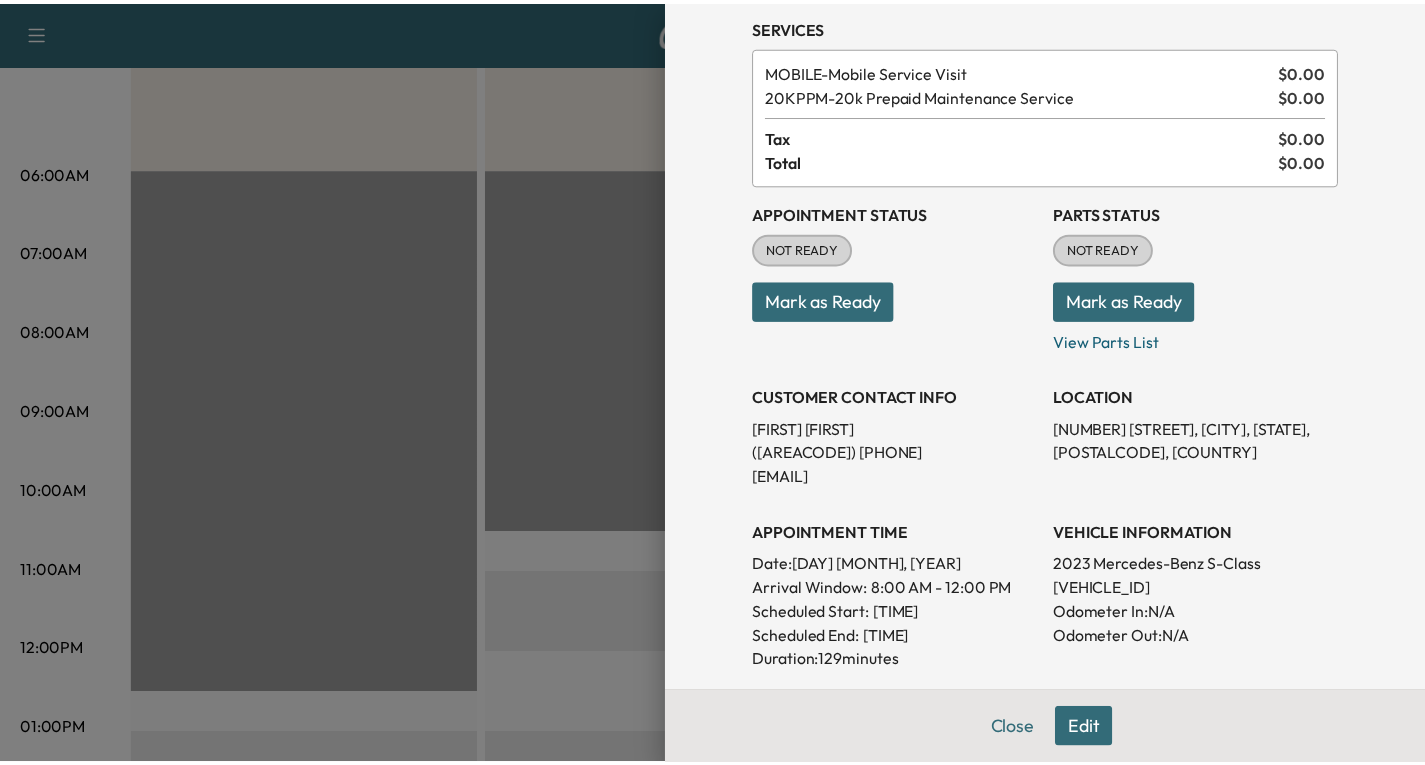scroll, scrollTop: 0, scrollLeft: 0, axis: both 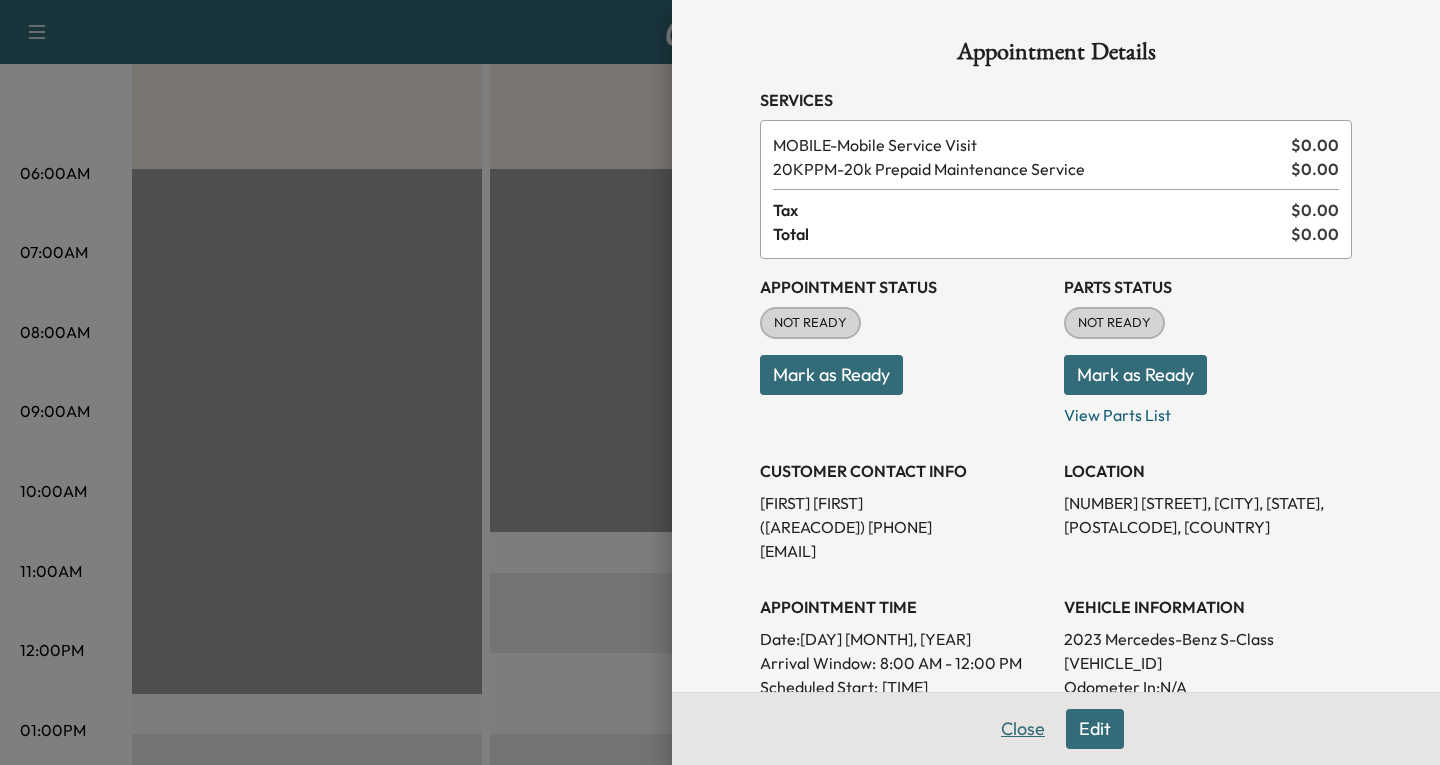 click on "Close" at bounding box center [1023, 729] 